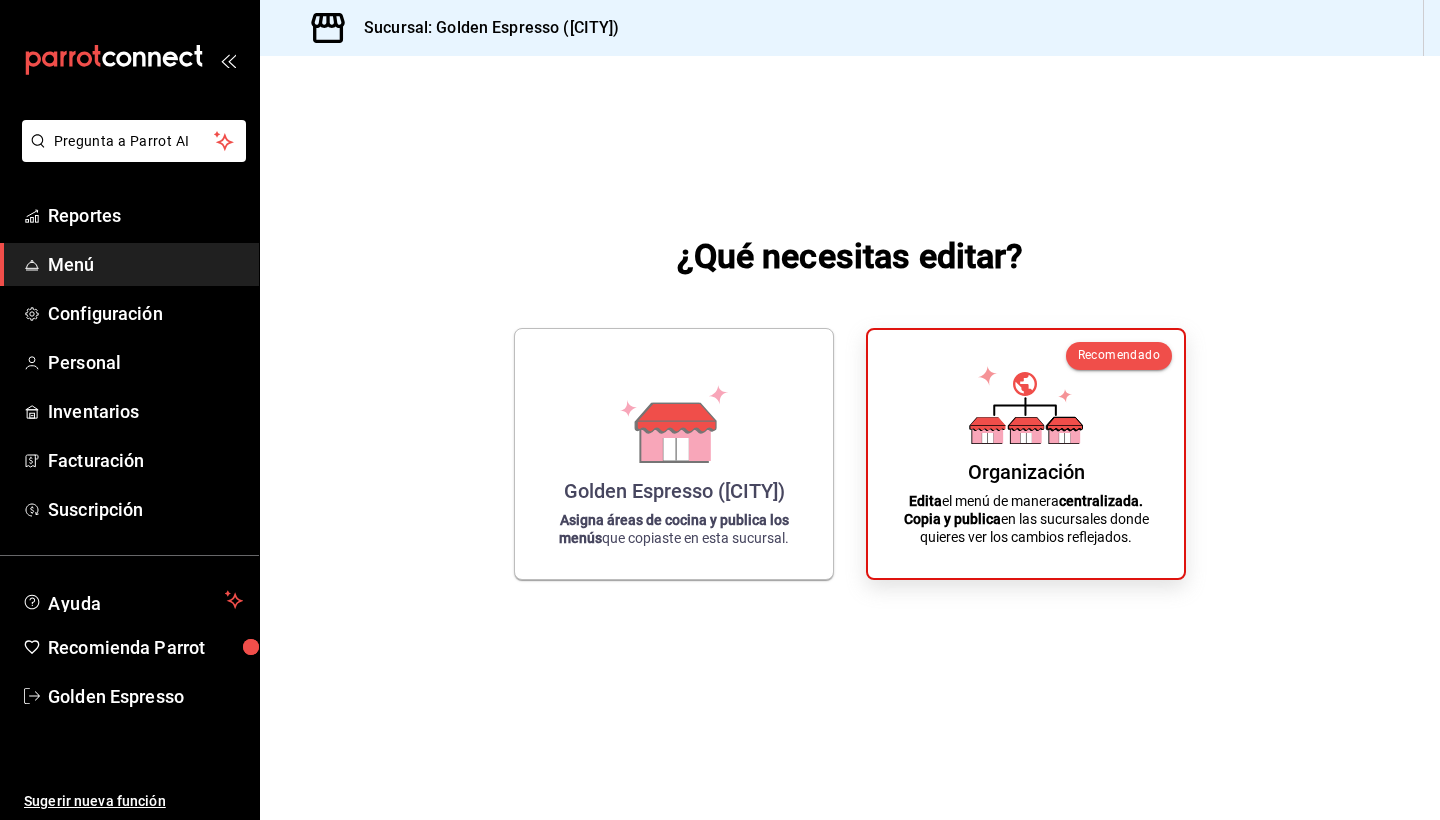 scroll, scrollTop: 0, scrollLeft: 0, axis: both 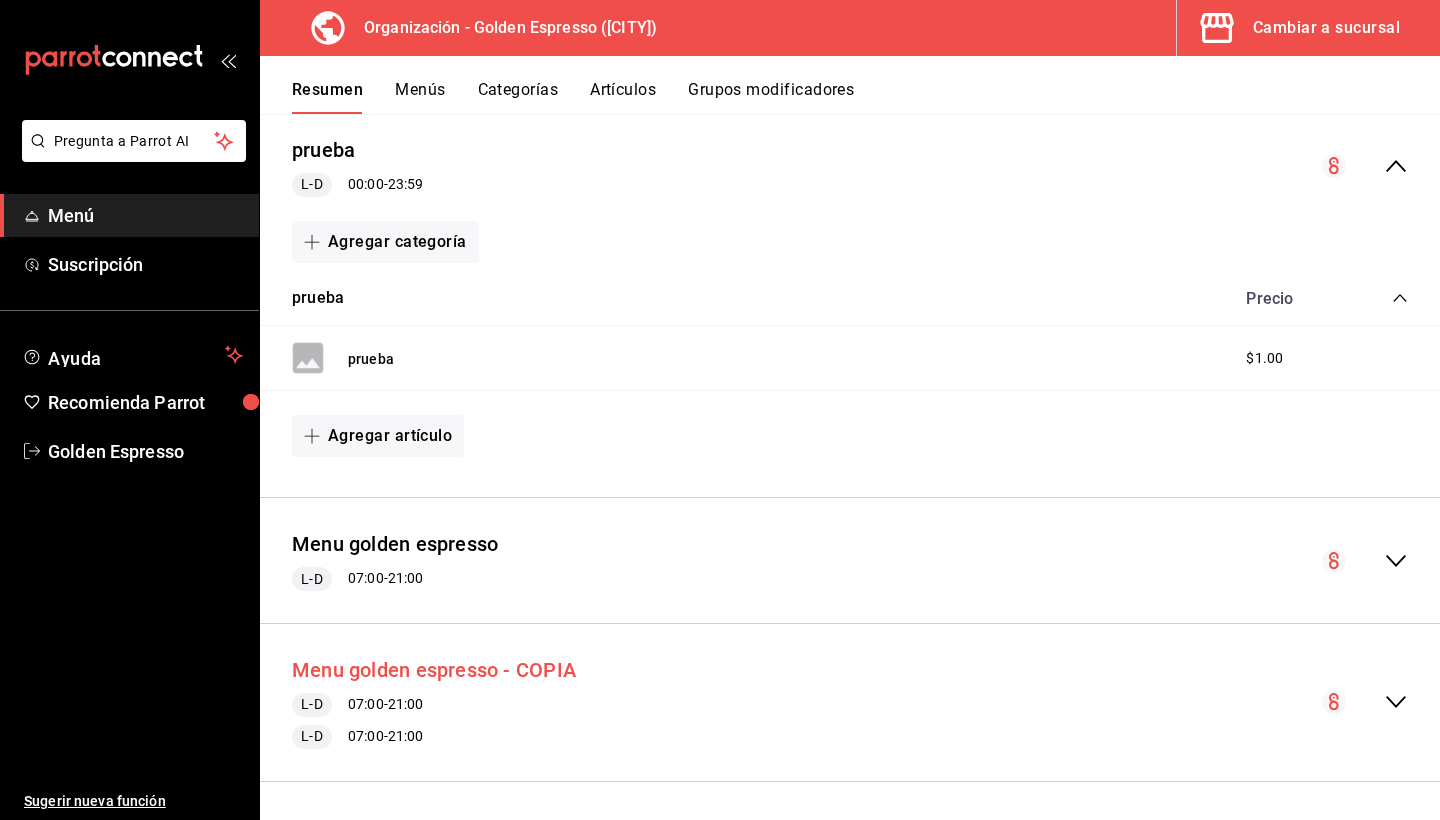click on "Menu golden espresso - COPIA" at bounding box center (434, 670) 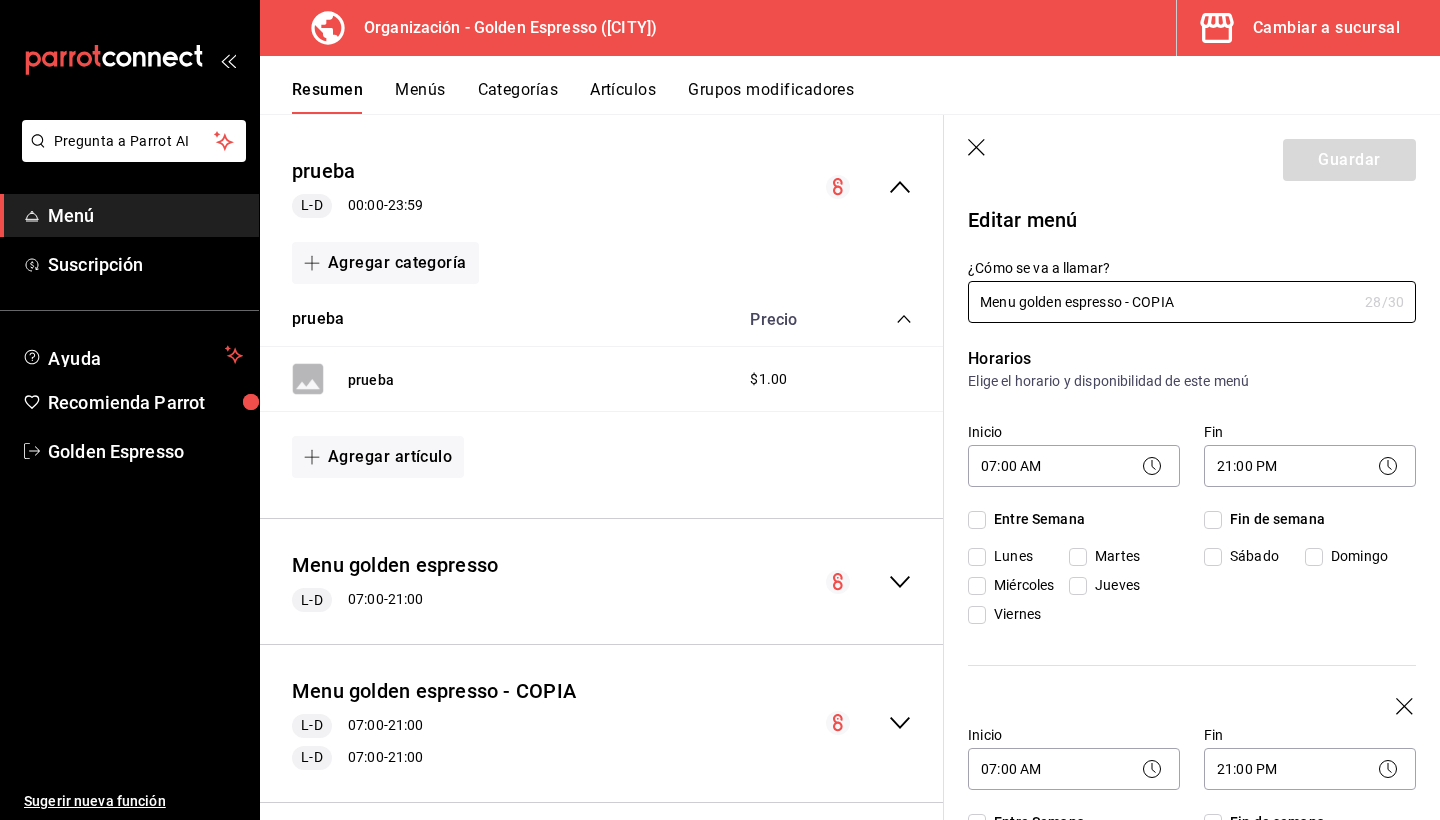 checkbox on "true" 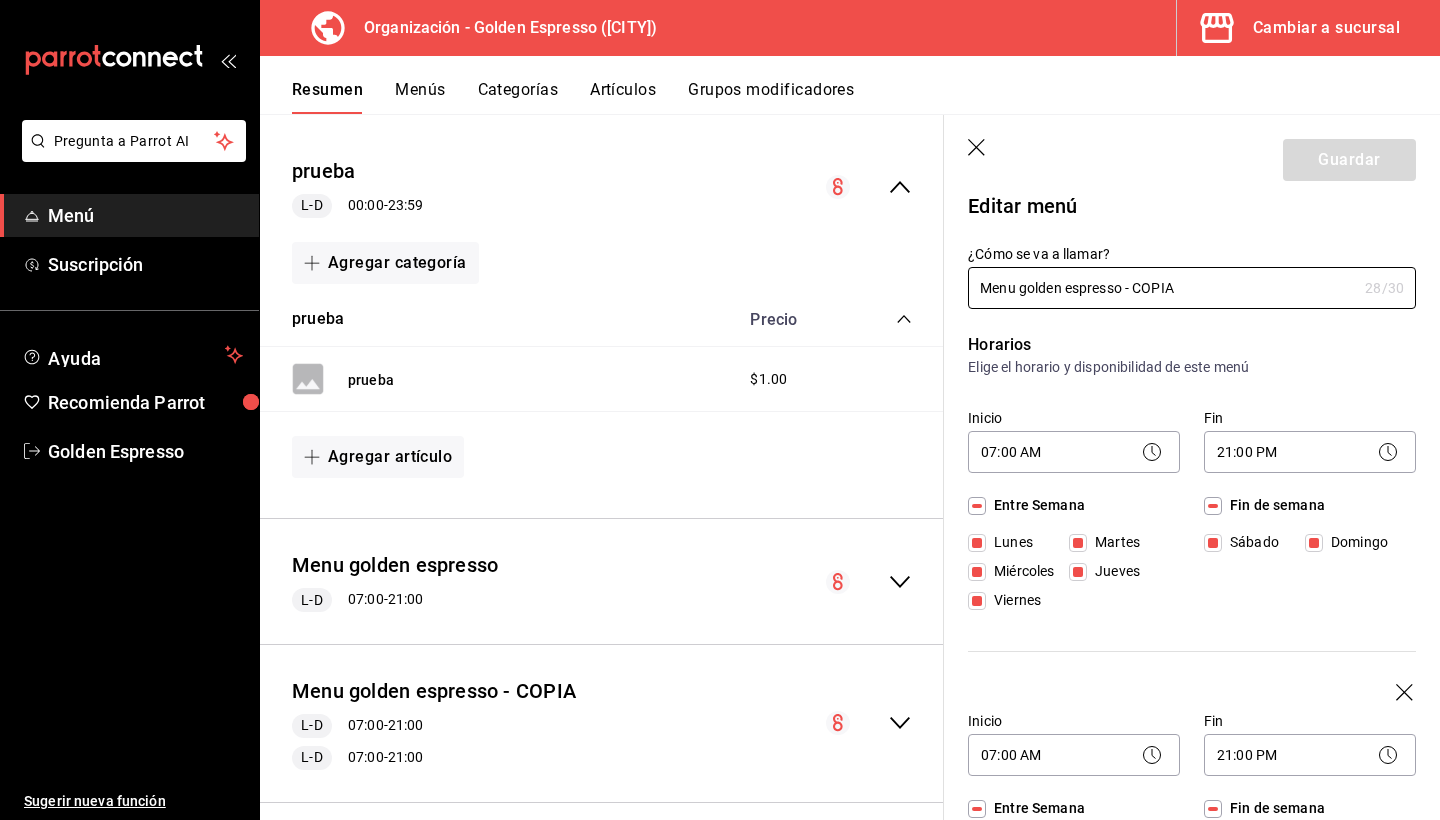 scroll, scrollTop: 29, scrollLeft: 0, axis: vertical 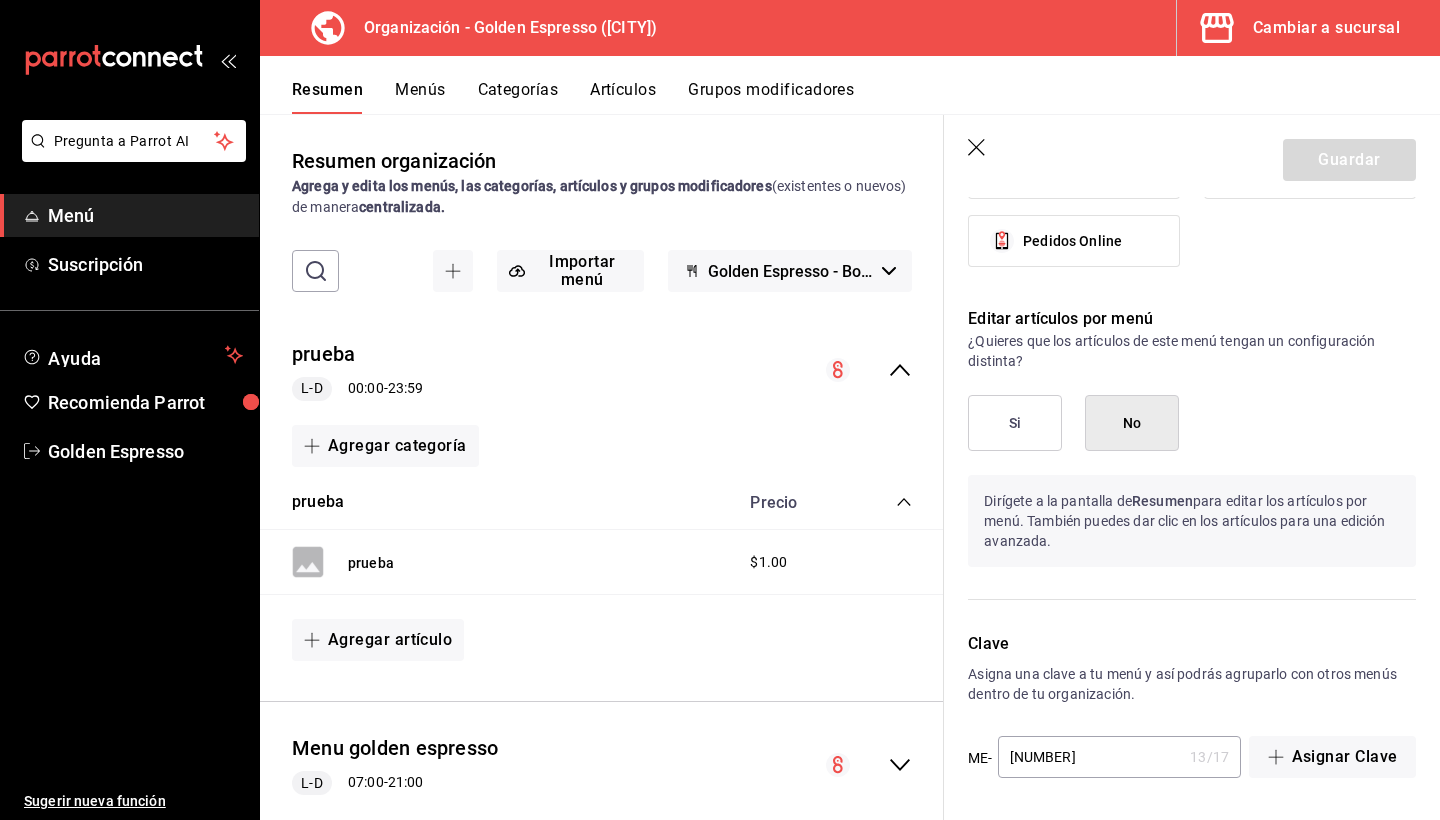 click on "Resumen Menús Categorías Artículos Grupos modificadores" at bounding box center [866, 97] 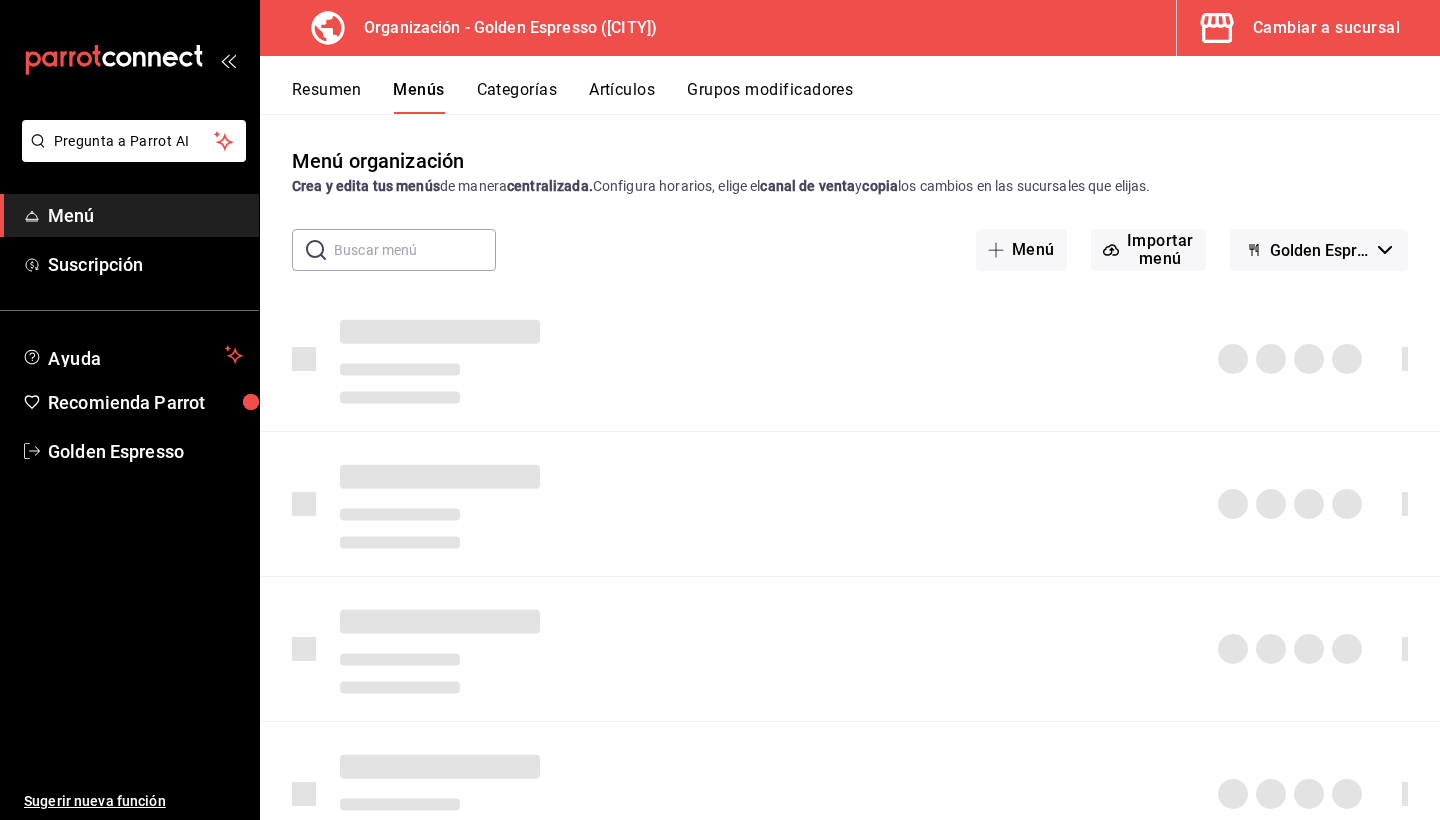 click on "Menús" at bounding box center [418, 97] 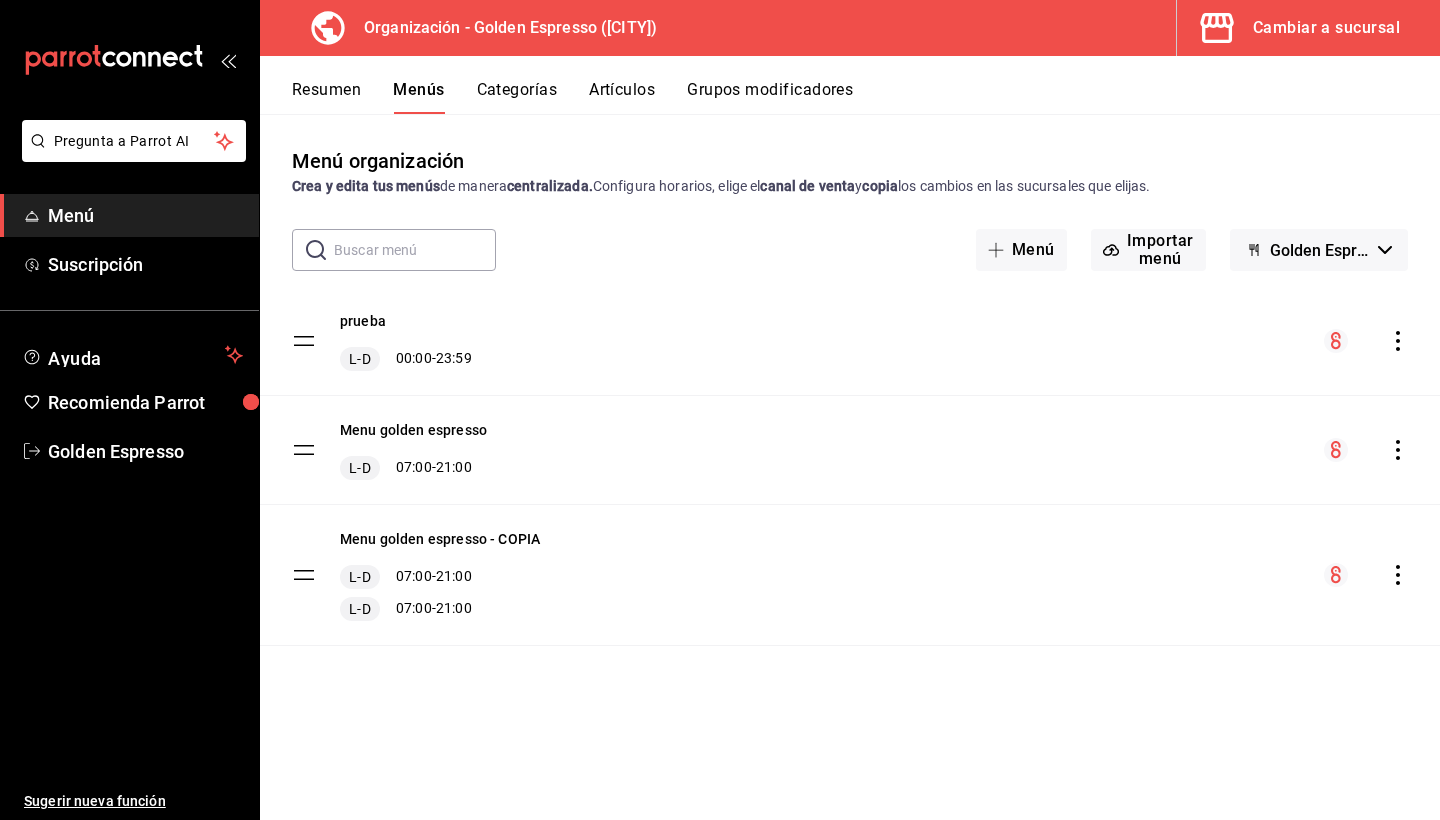 click on "Categorías" at bounding box center [517, 97] 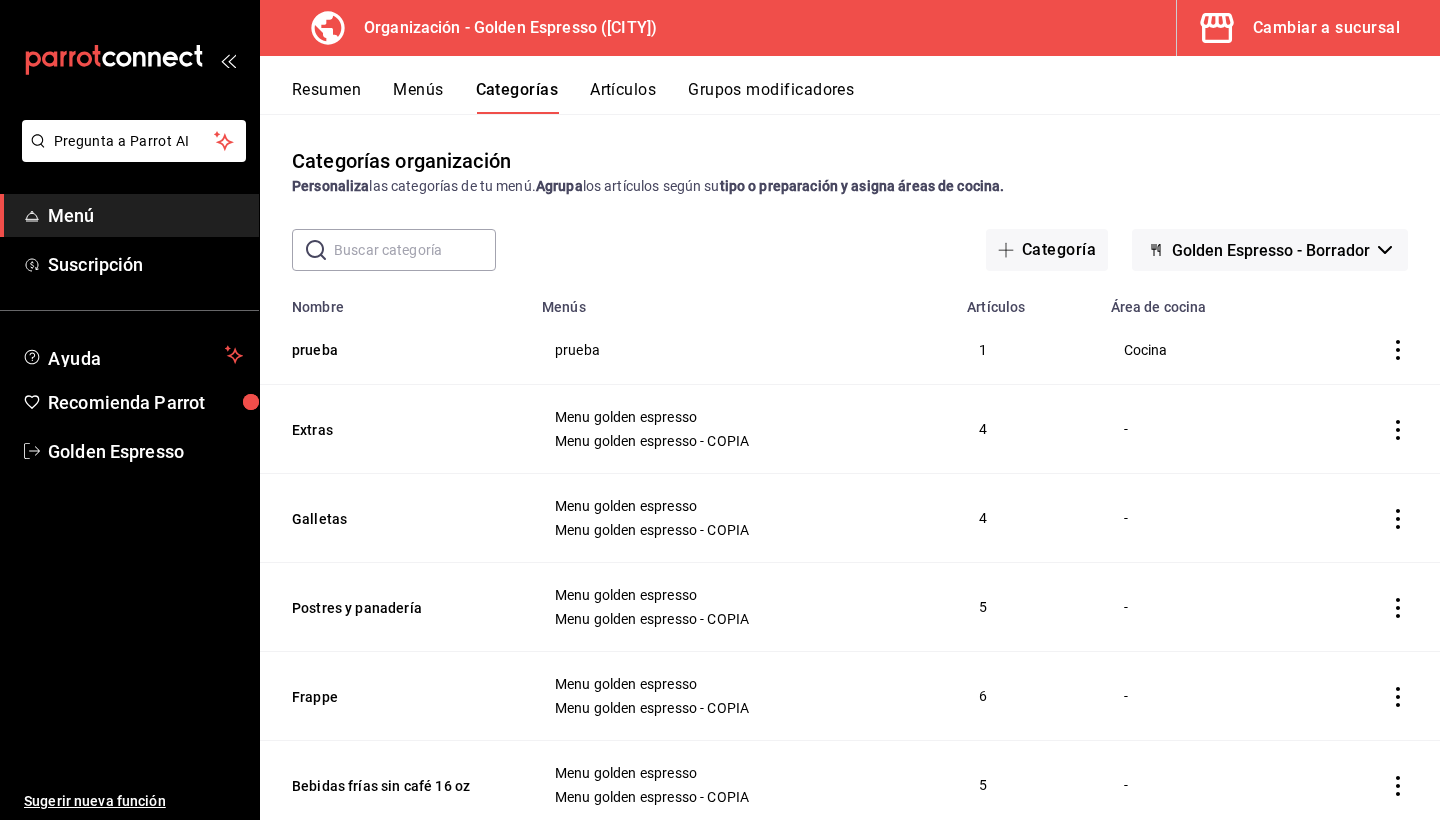 click on "Artículos" at bounding box center (623, 97) 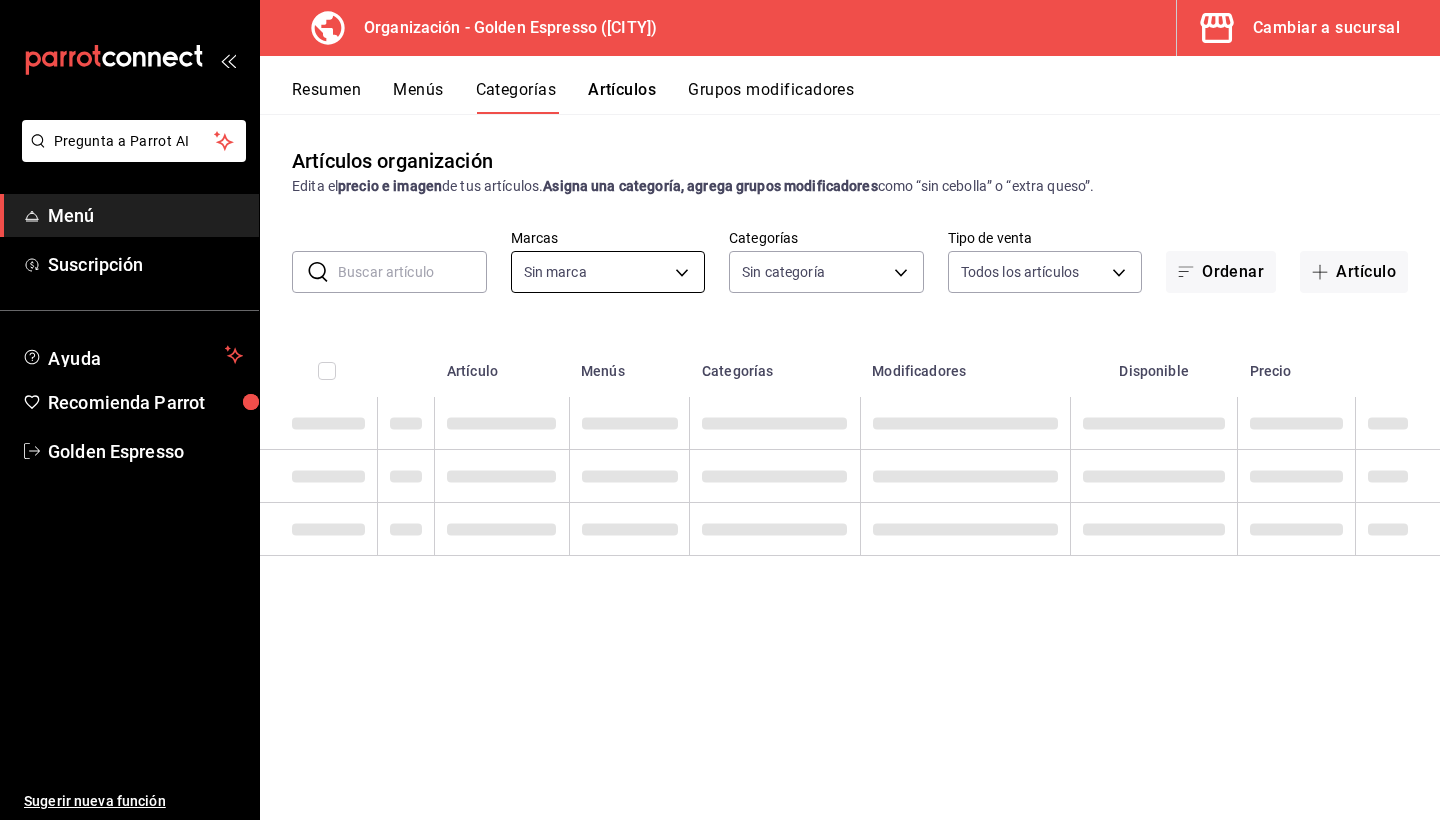 type on "[UUID]" 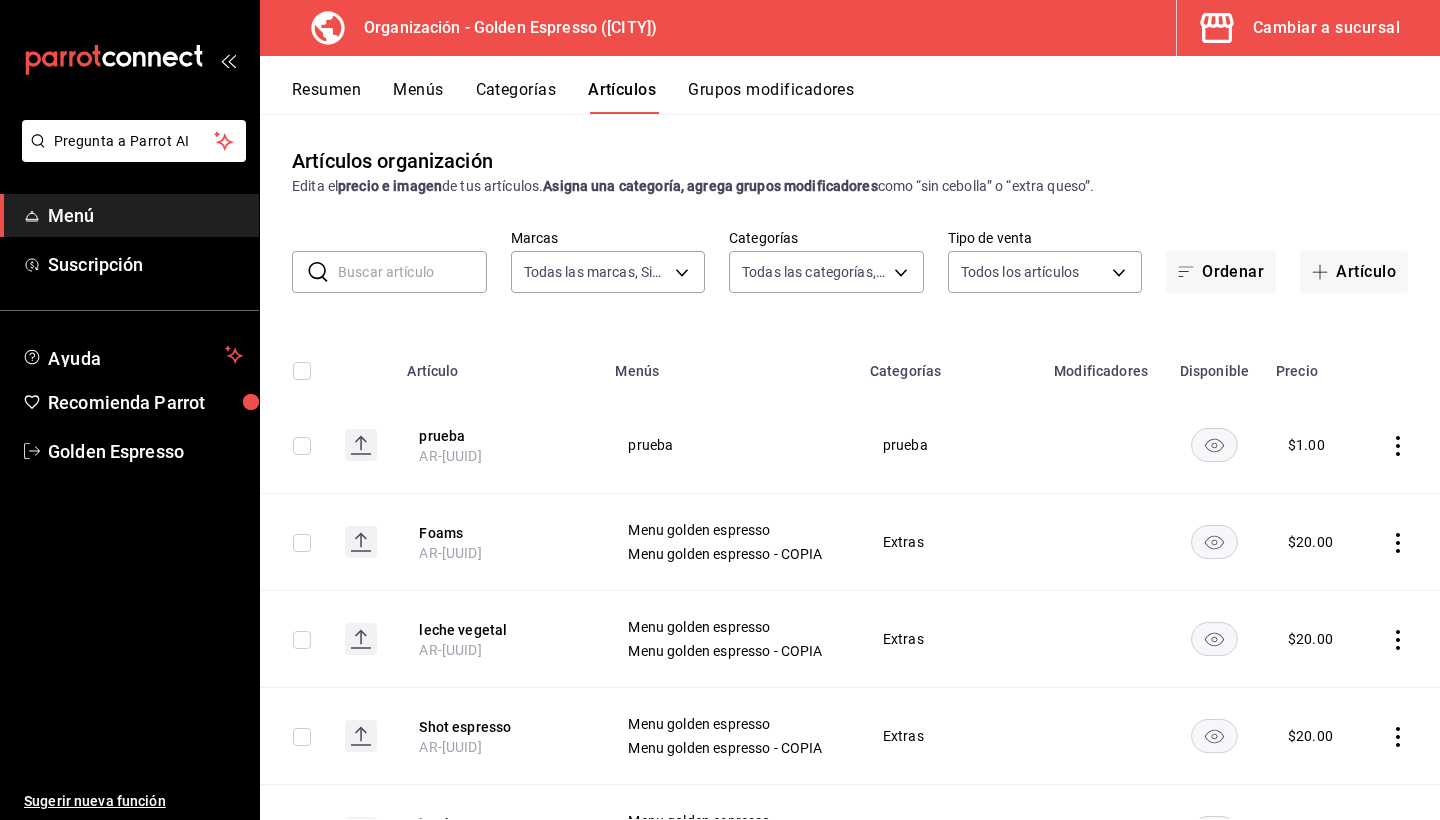 type on "[UUID],[UUID],[UUID],[UUID],[UUID],[UUID],[UUID],[UUID],[UUID]" 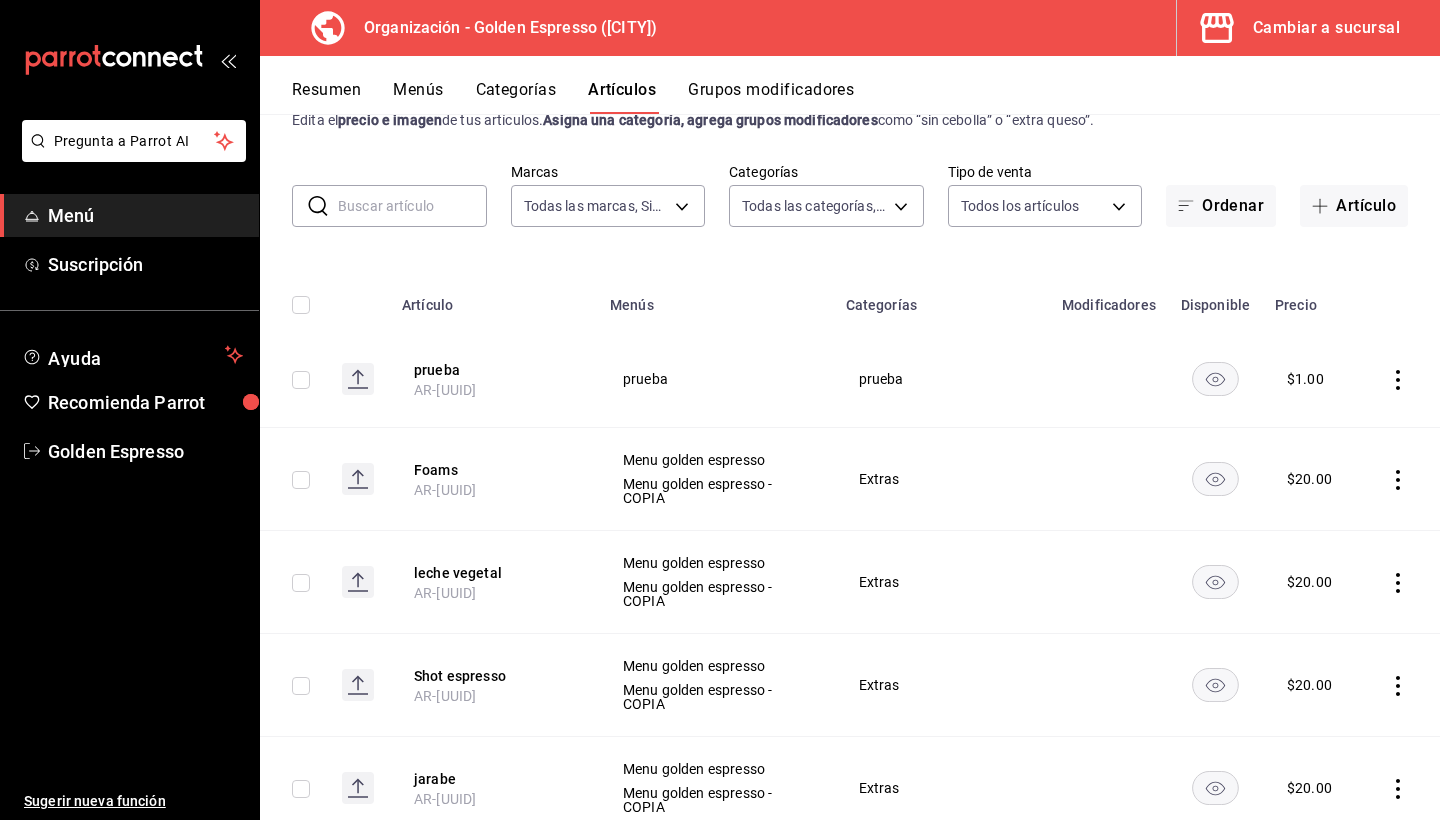 scroll, scrollTop: 64, scrollLeft: 0, axis: vertical 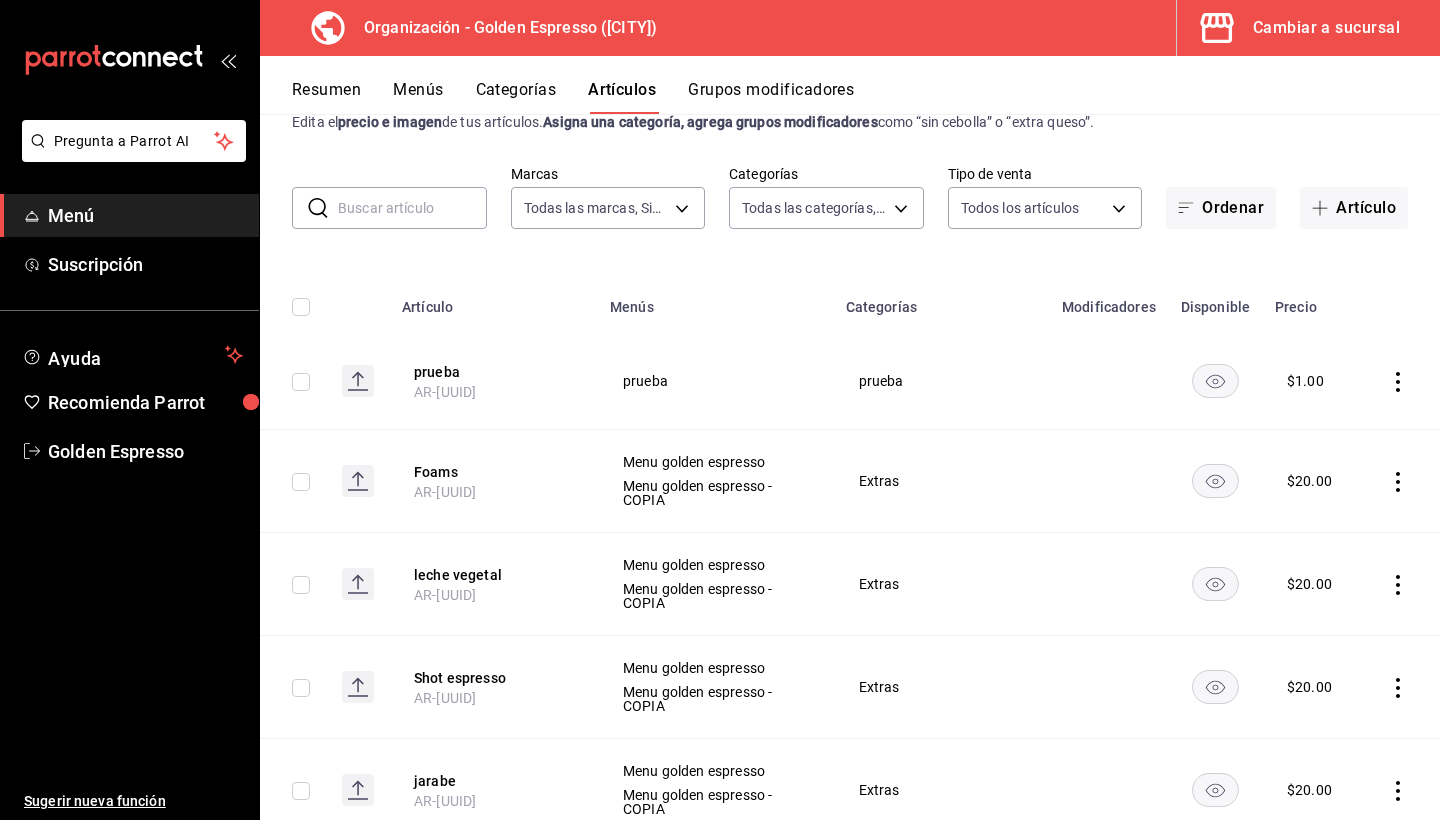 click 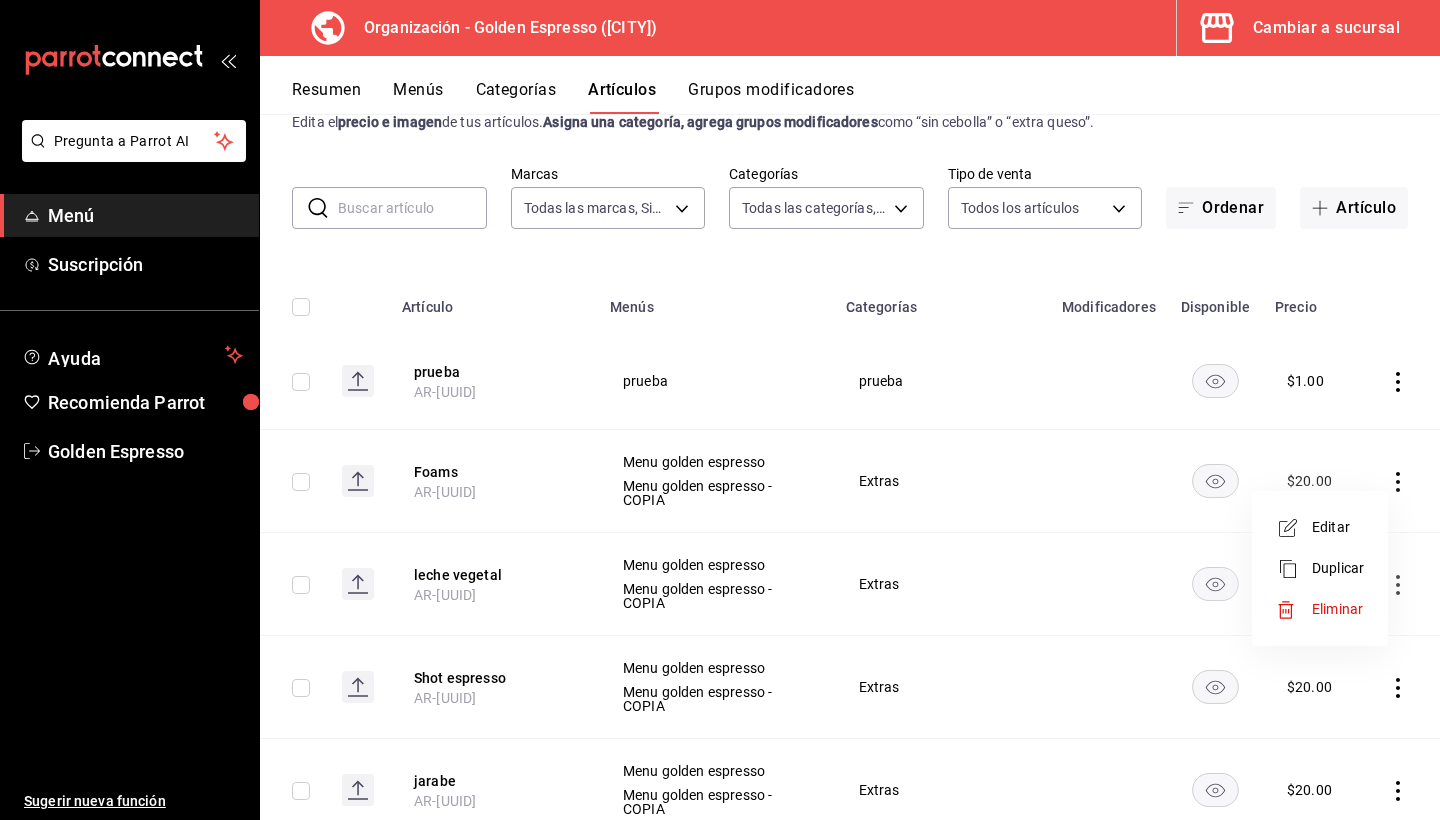click at bounding box center [720, 410] 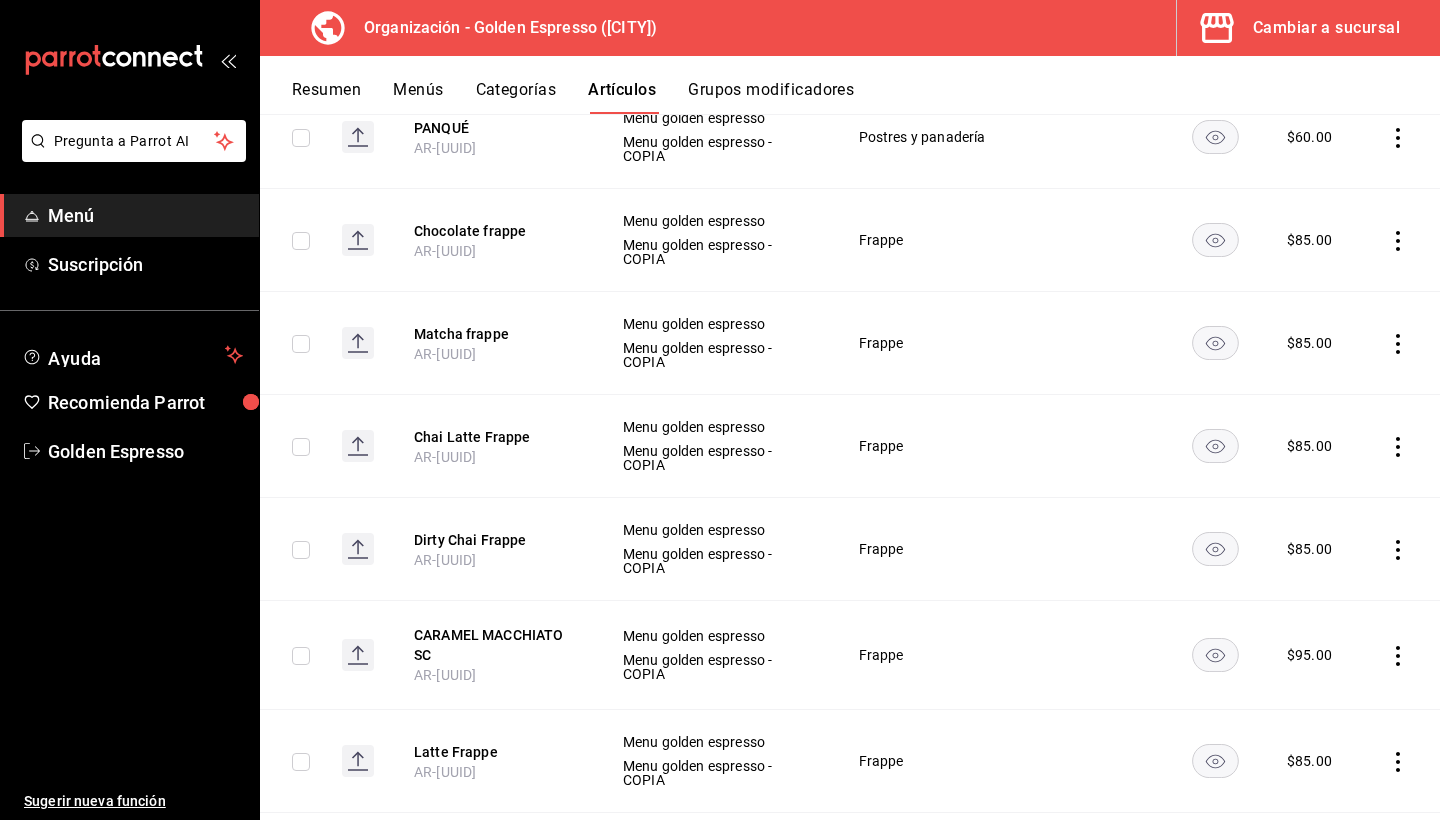 scroll, scrollTop: 1660, scrollLeft: 0, axis: vertical 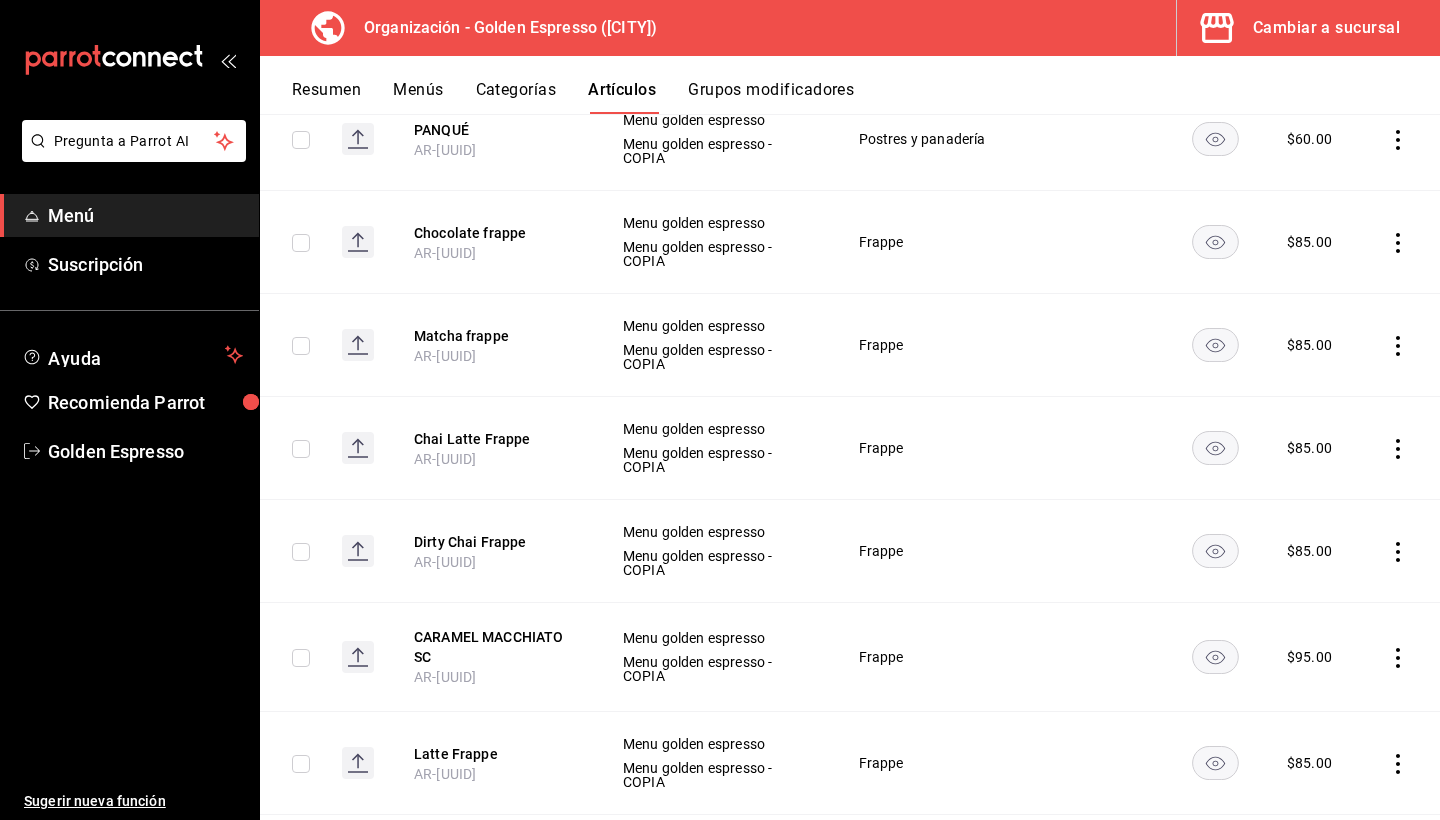 click 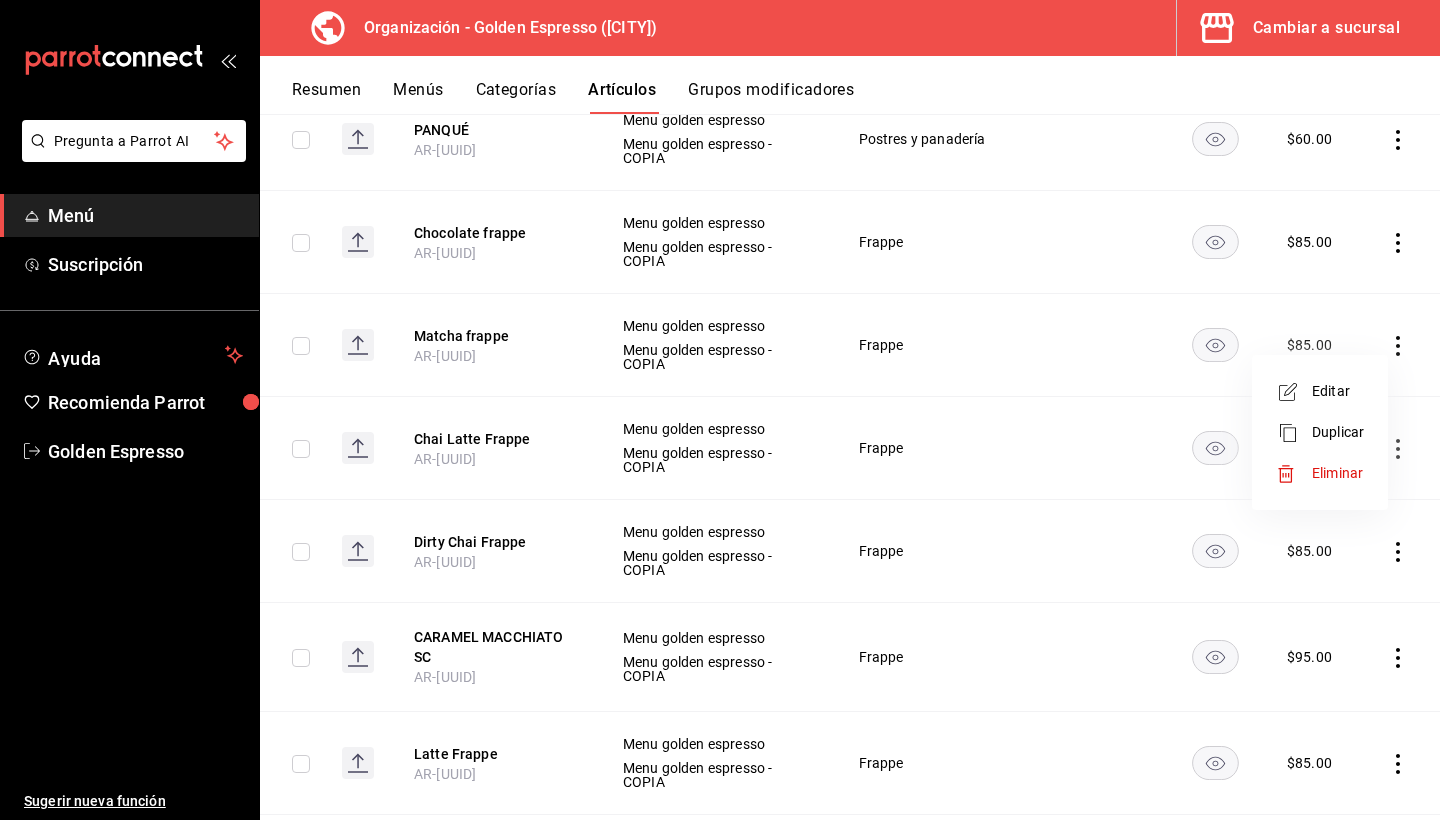 click at bounding box center [1294, 392] 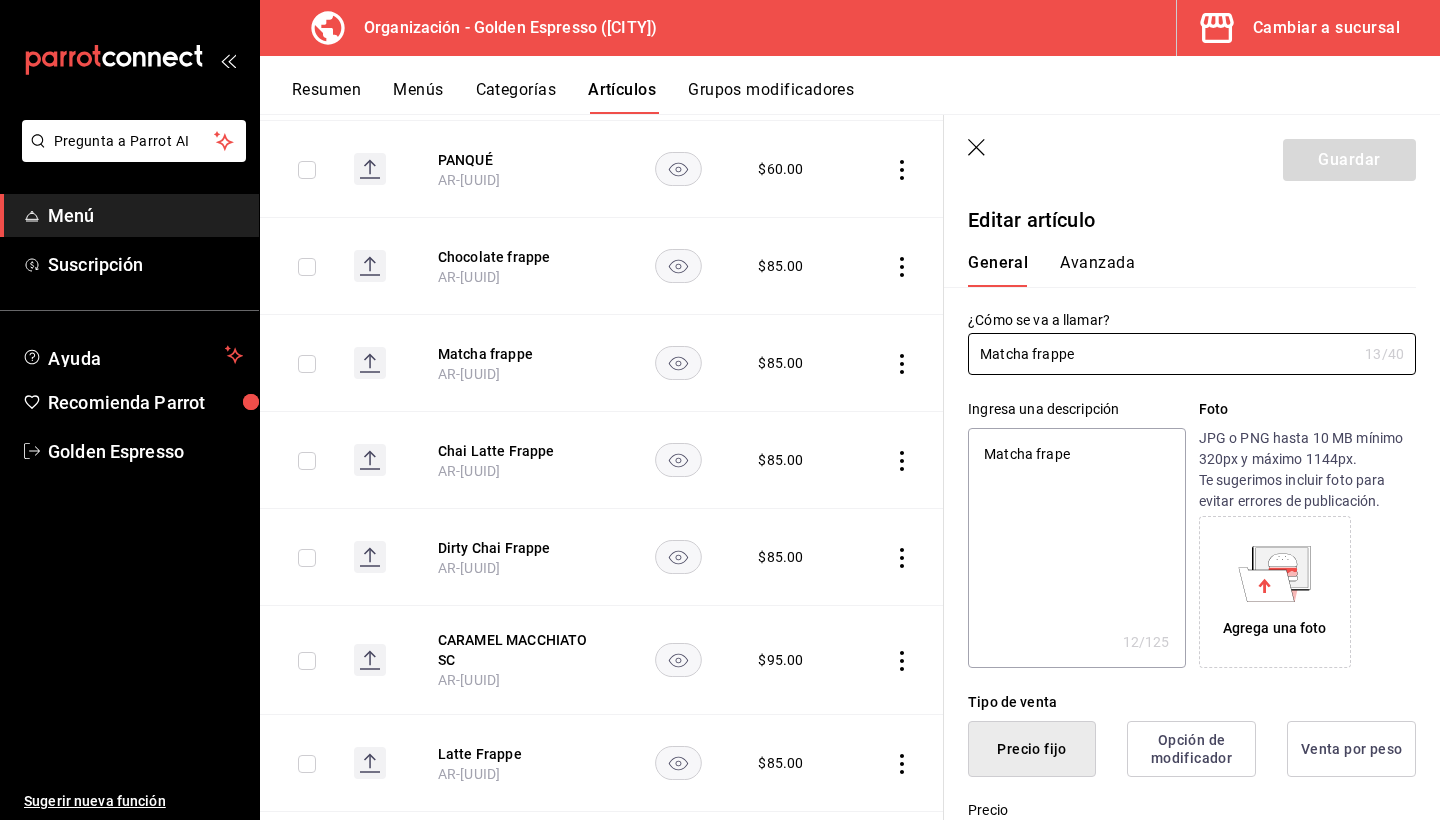 type on "x" 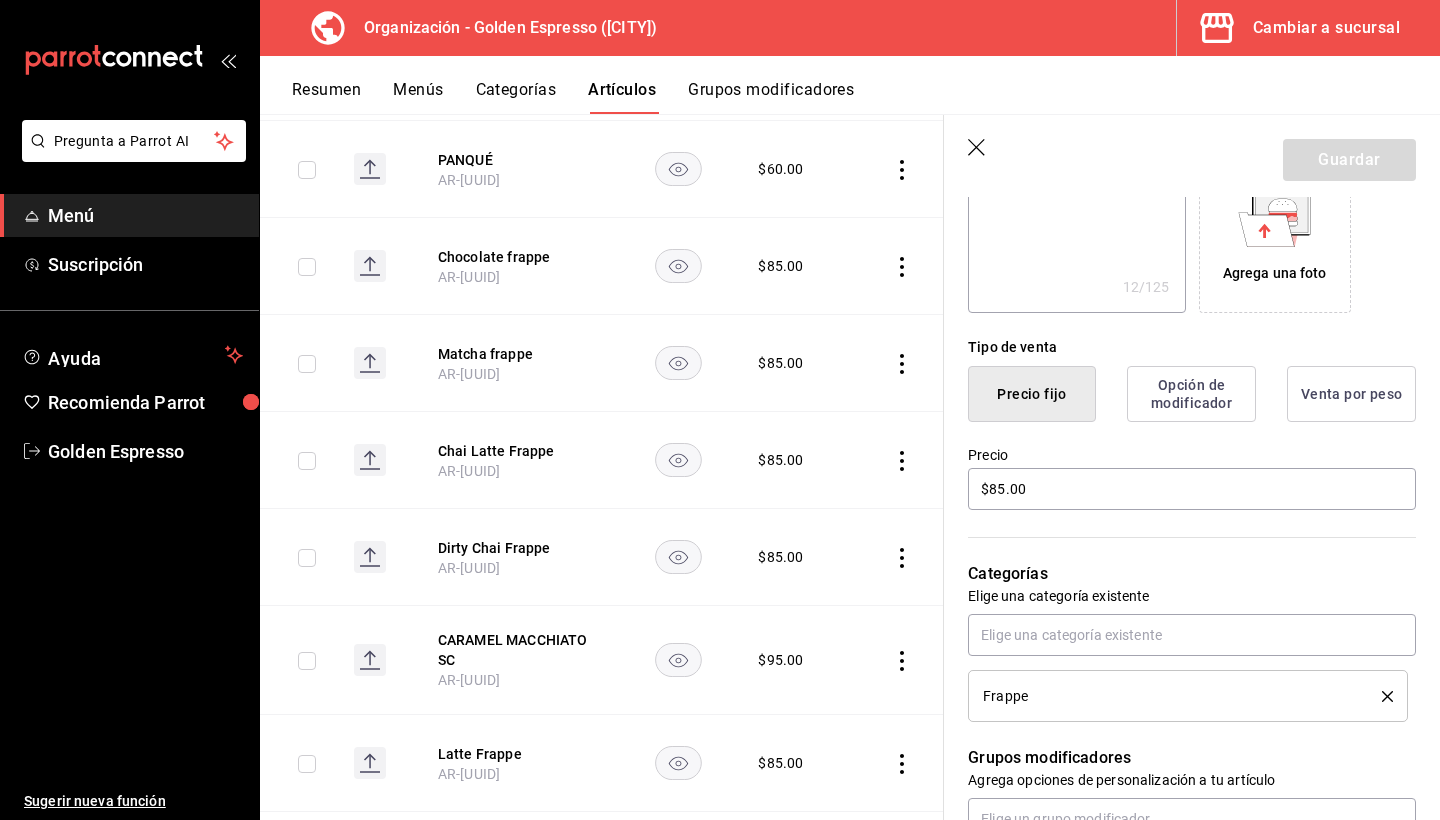 scroll, scrollTop: 378, scrollLeft: 0, axis: vertical 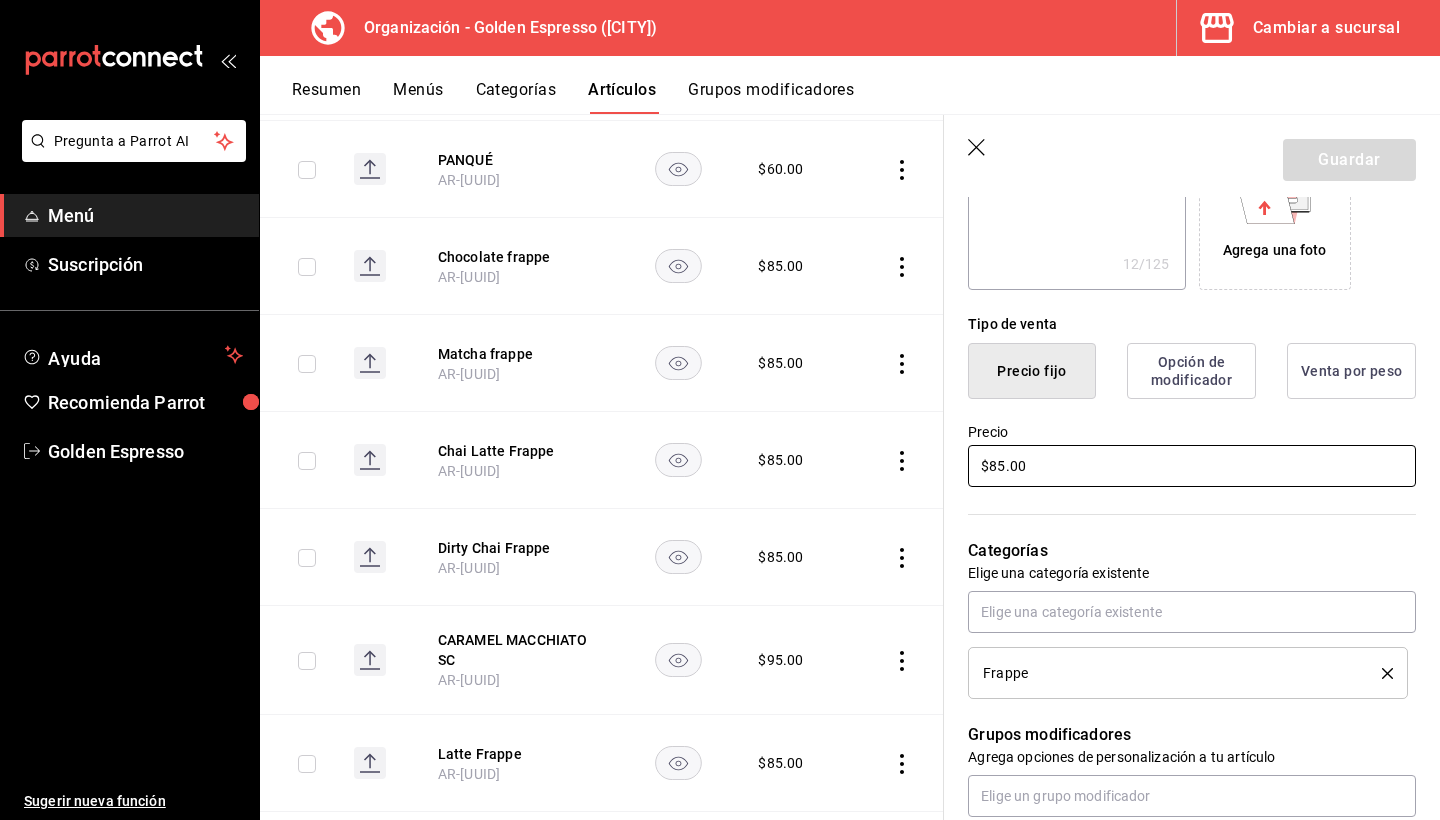 click on "$85.00" at bounding box center [1192, 466] 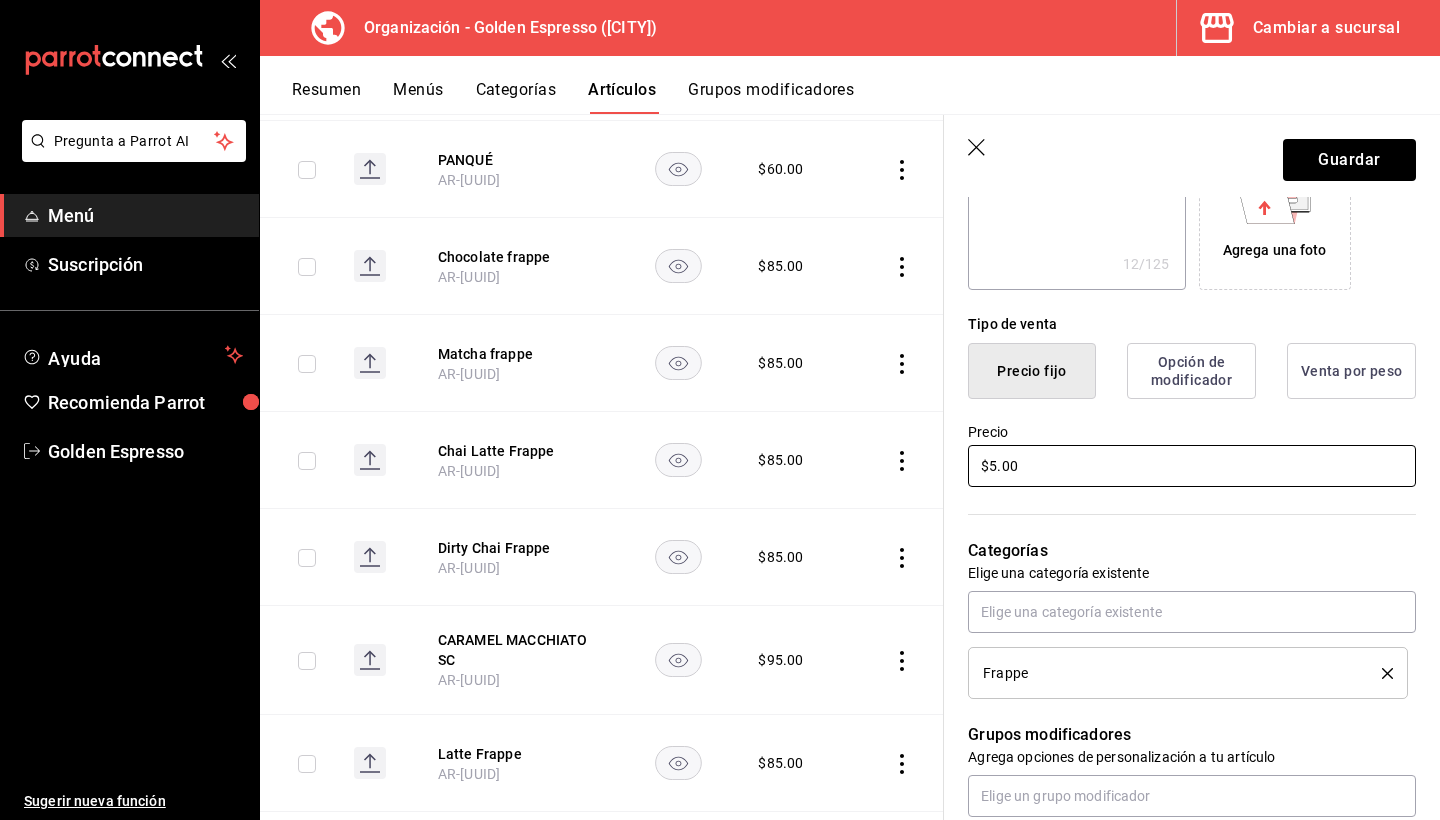 type on "x" 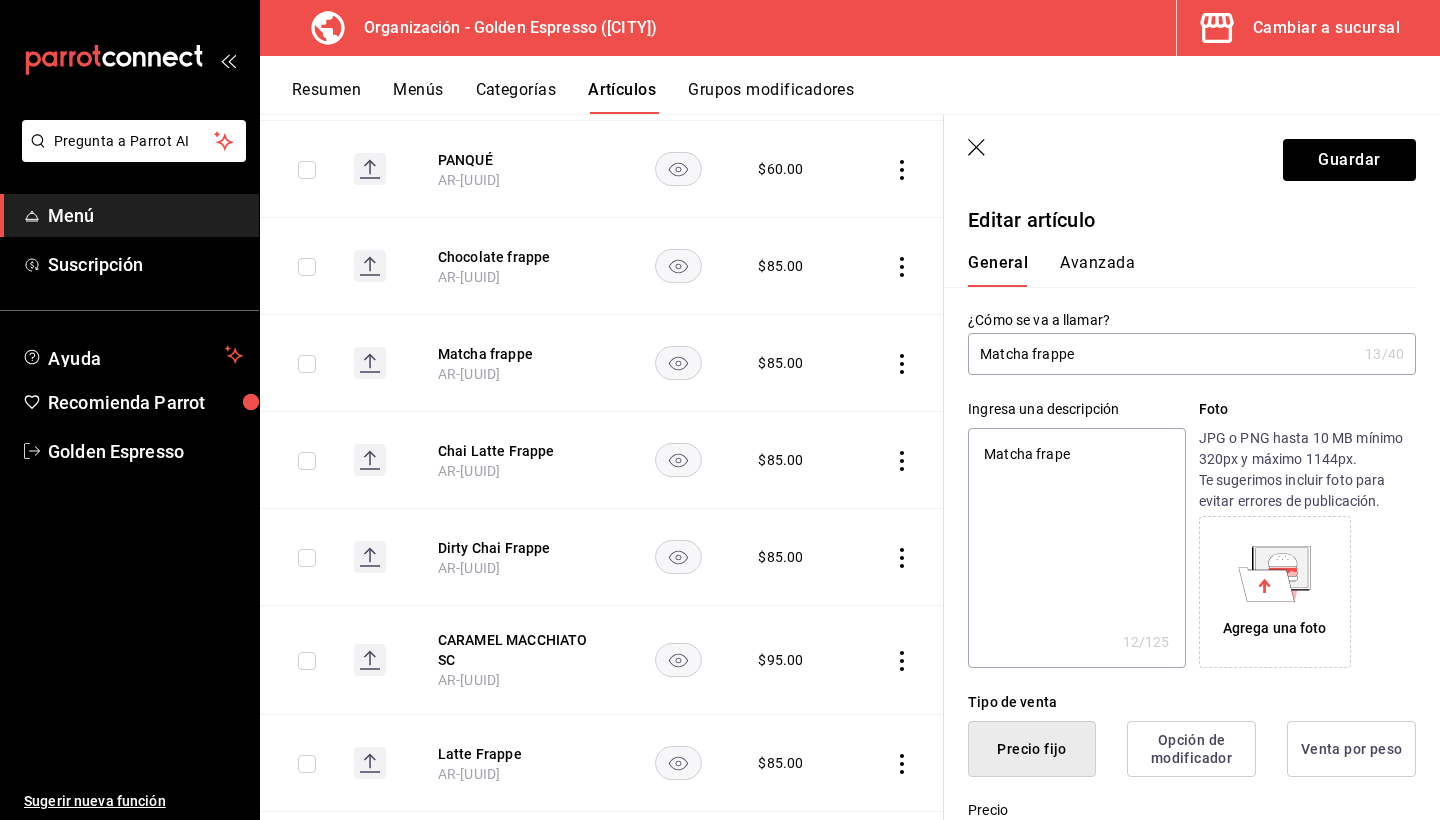 scroll, scrollTop: 0, scrollLeft: 0, axis: both 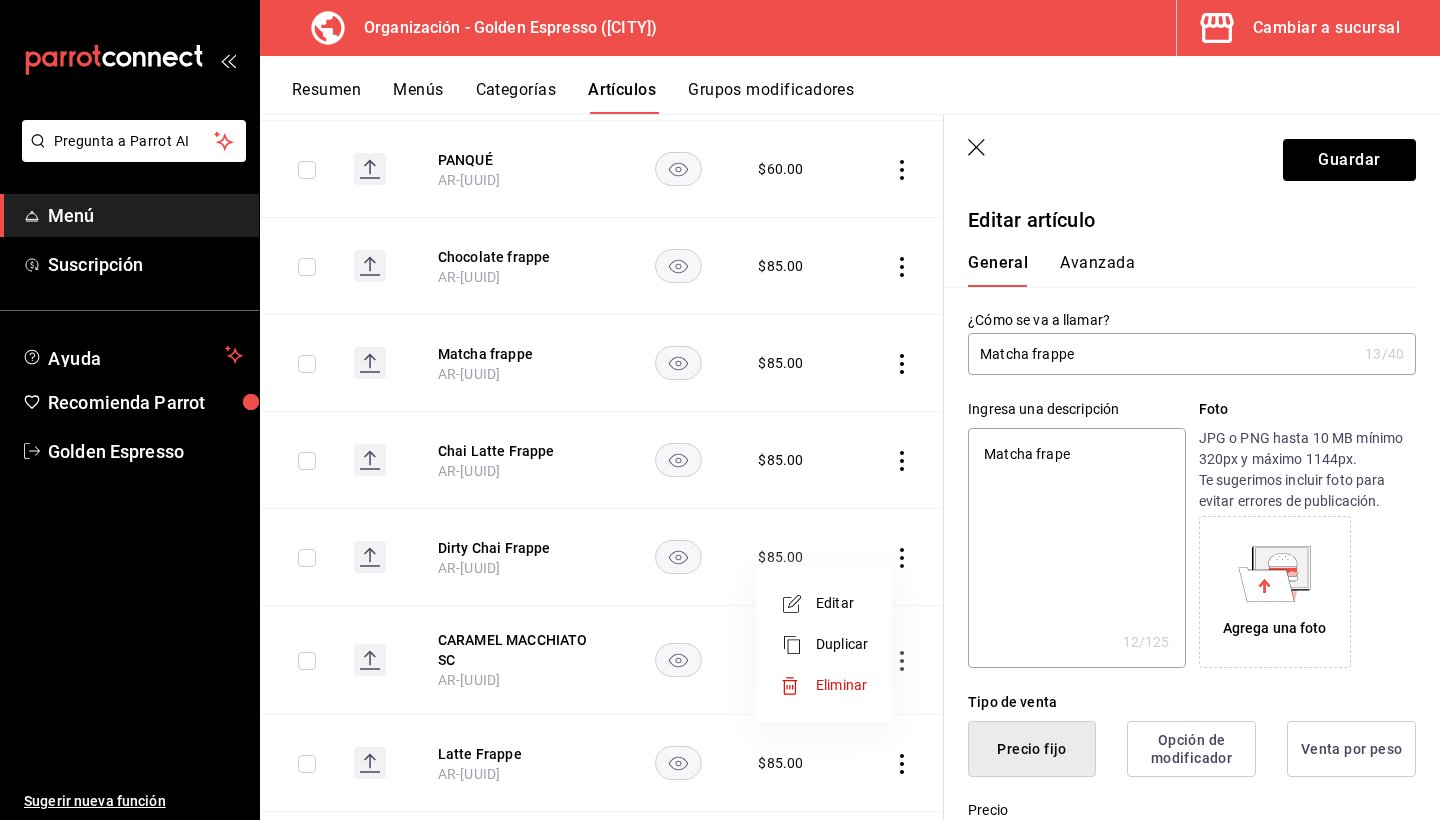 click on "Editar" at bounding box center [842, 603] 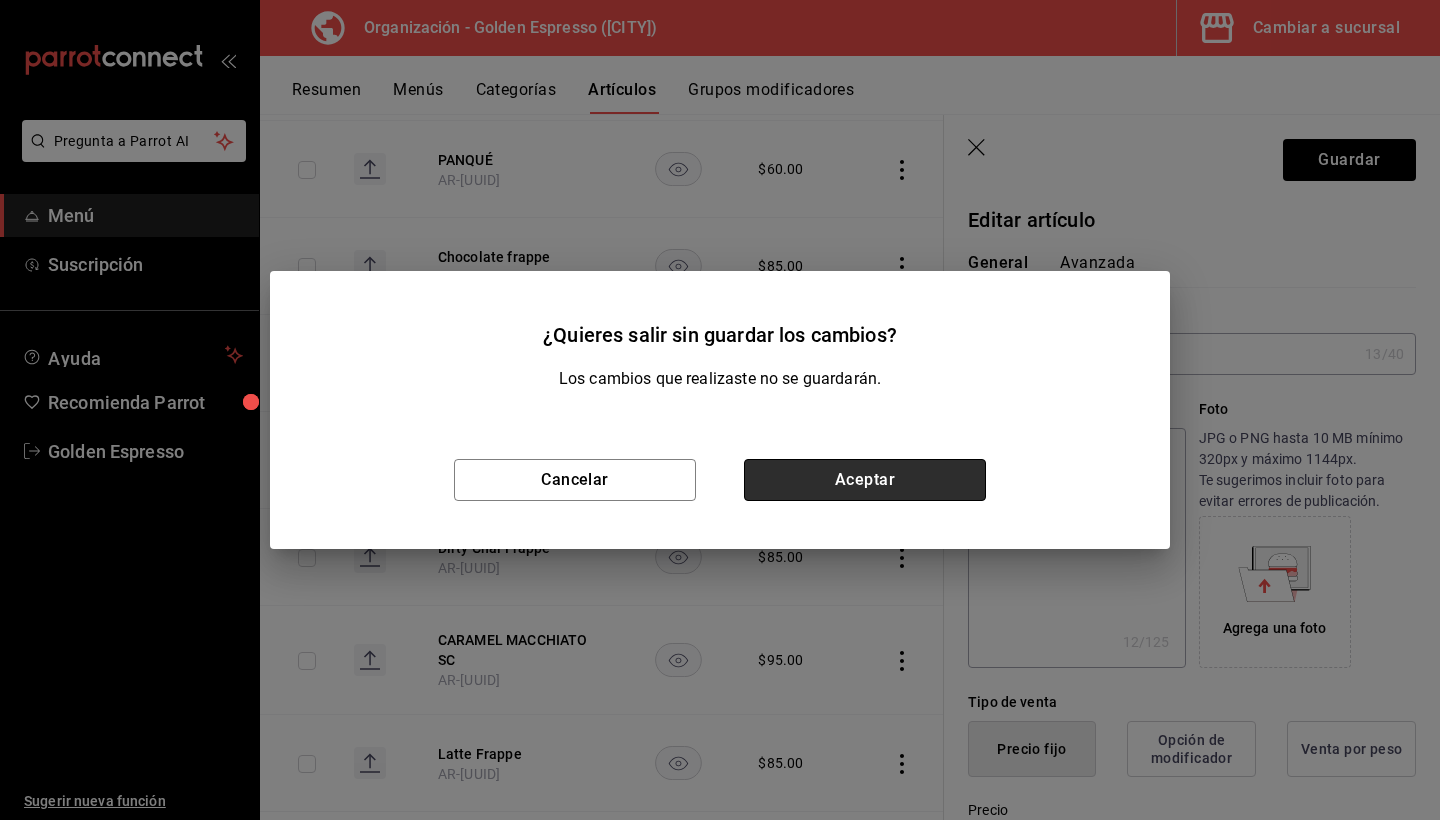 click on "Aceptar" at bounding box center (865, 480) 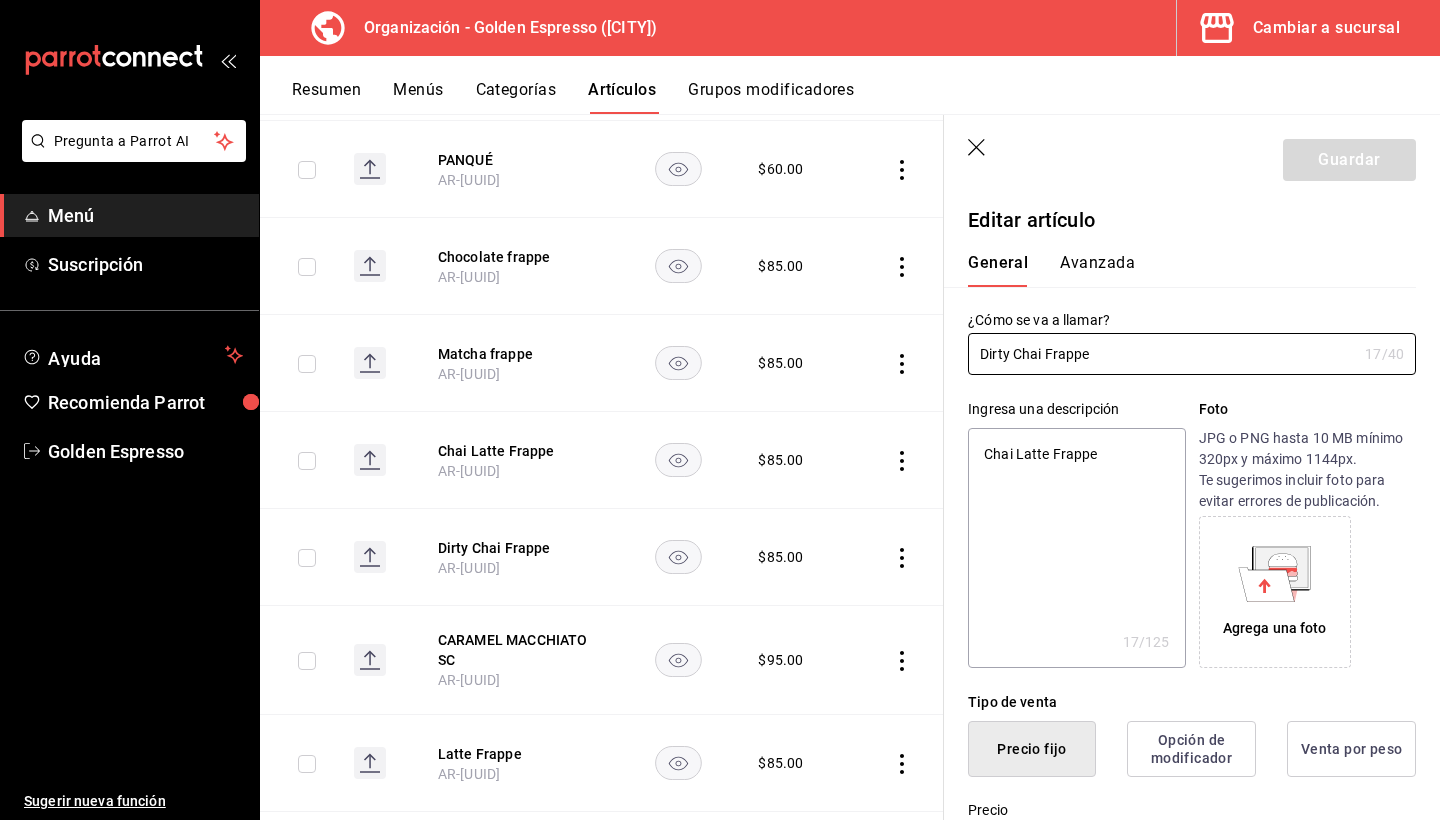 type on "x" 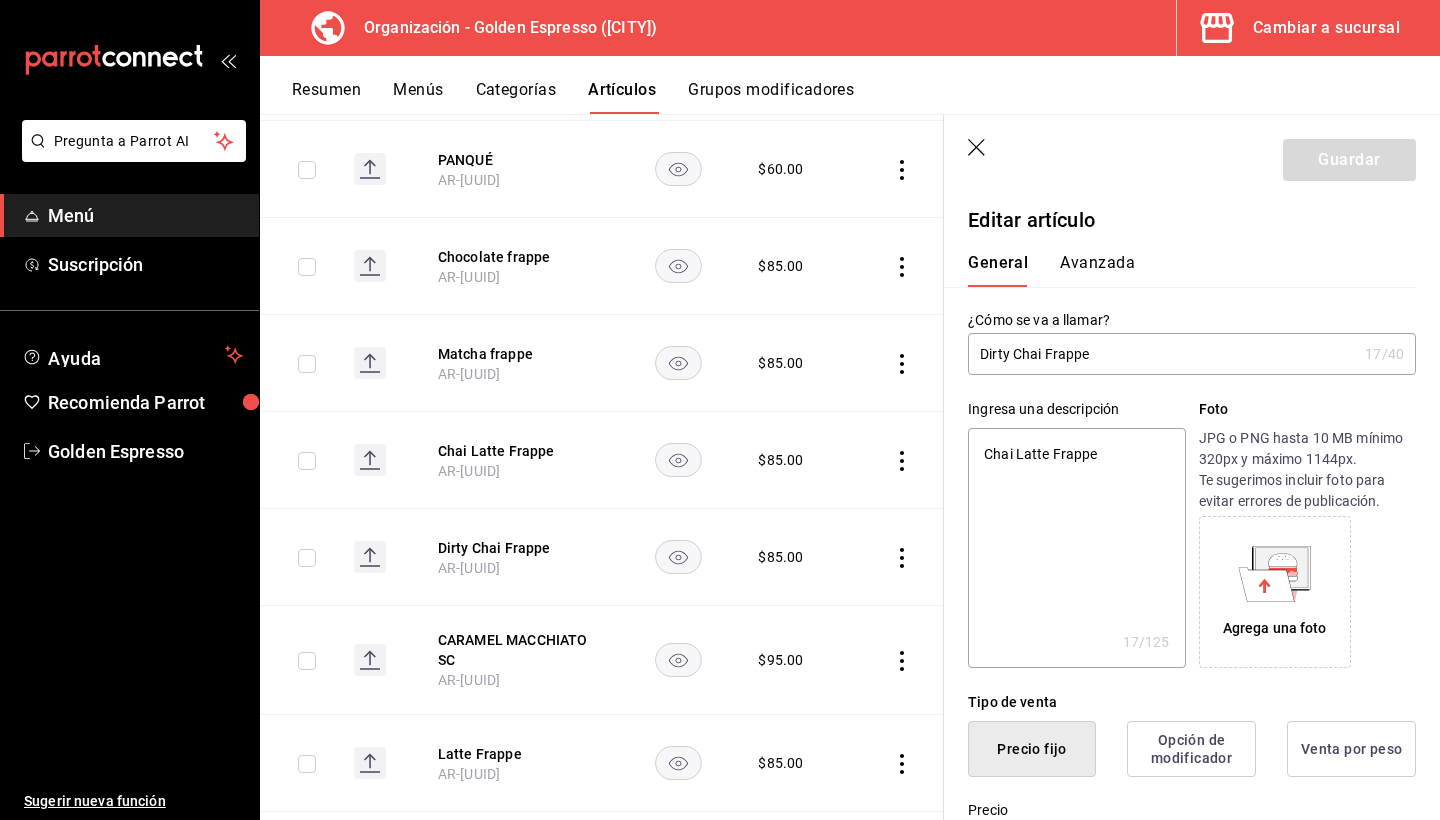 click 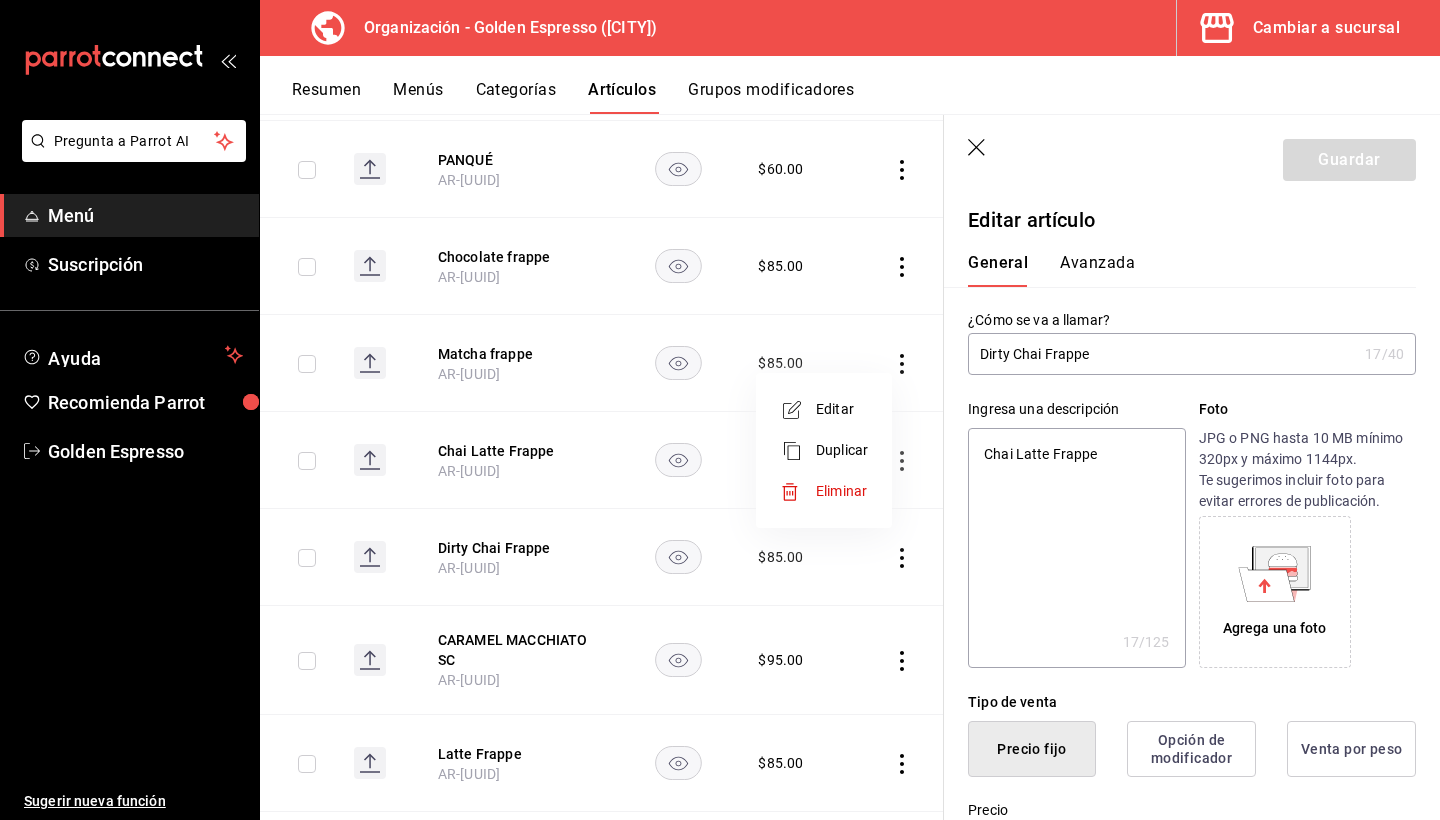 click on "Editar" at bounding box center [842, 409] 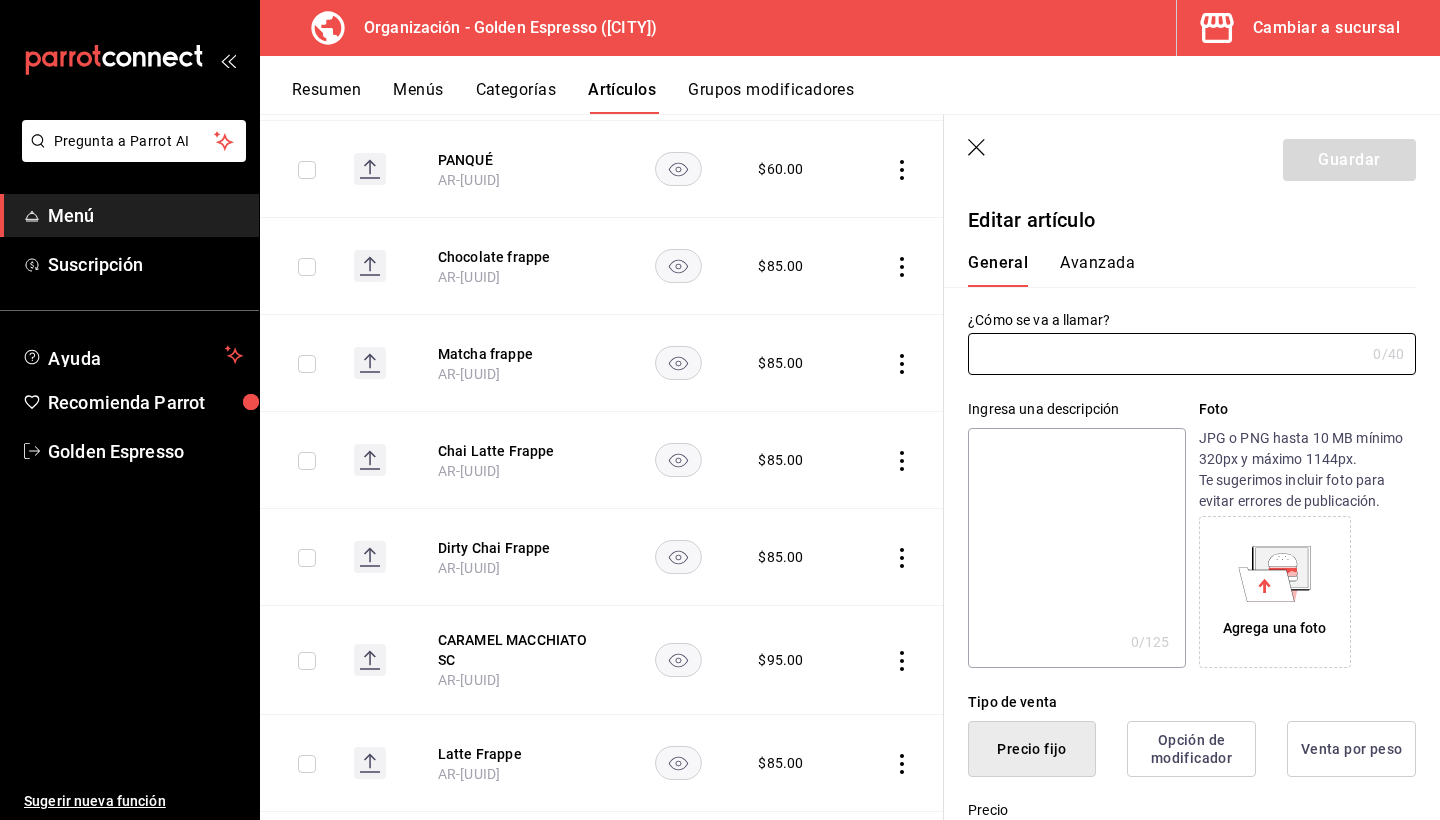 type on "Matcha frappe" 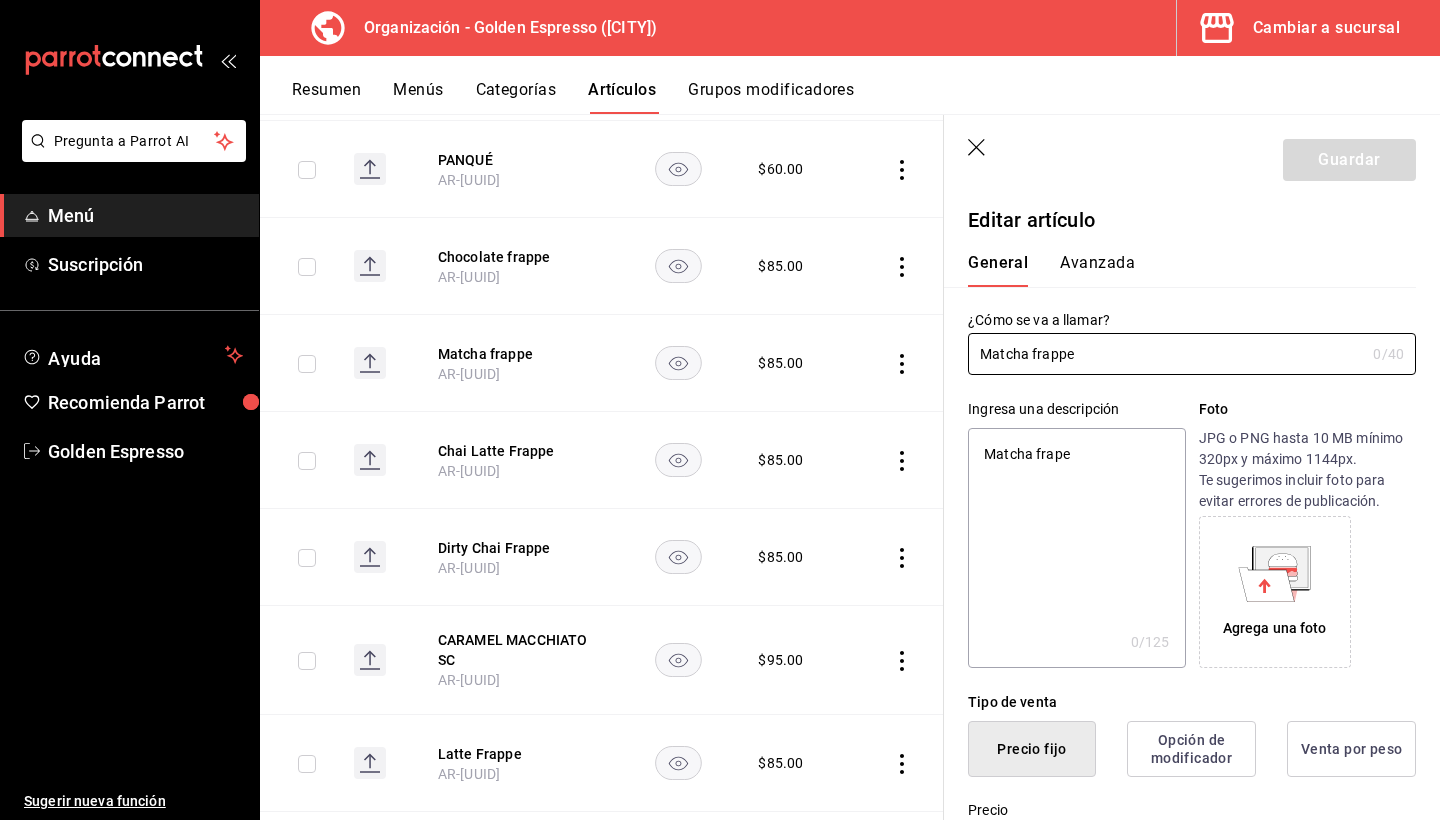 type on "x" 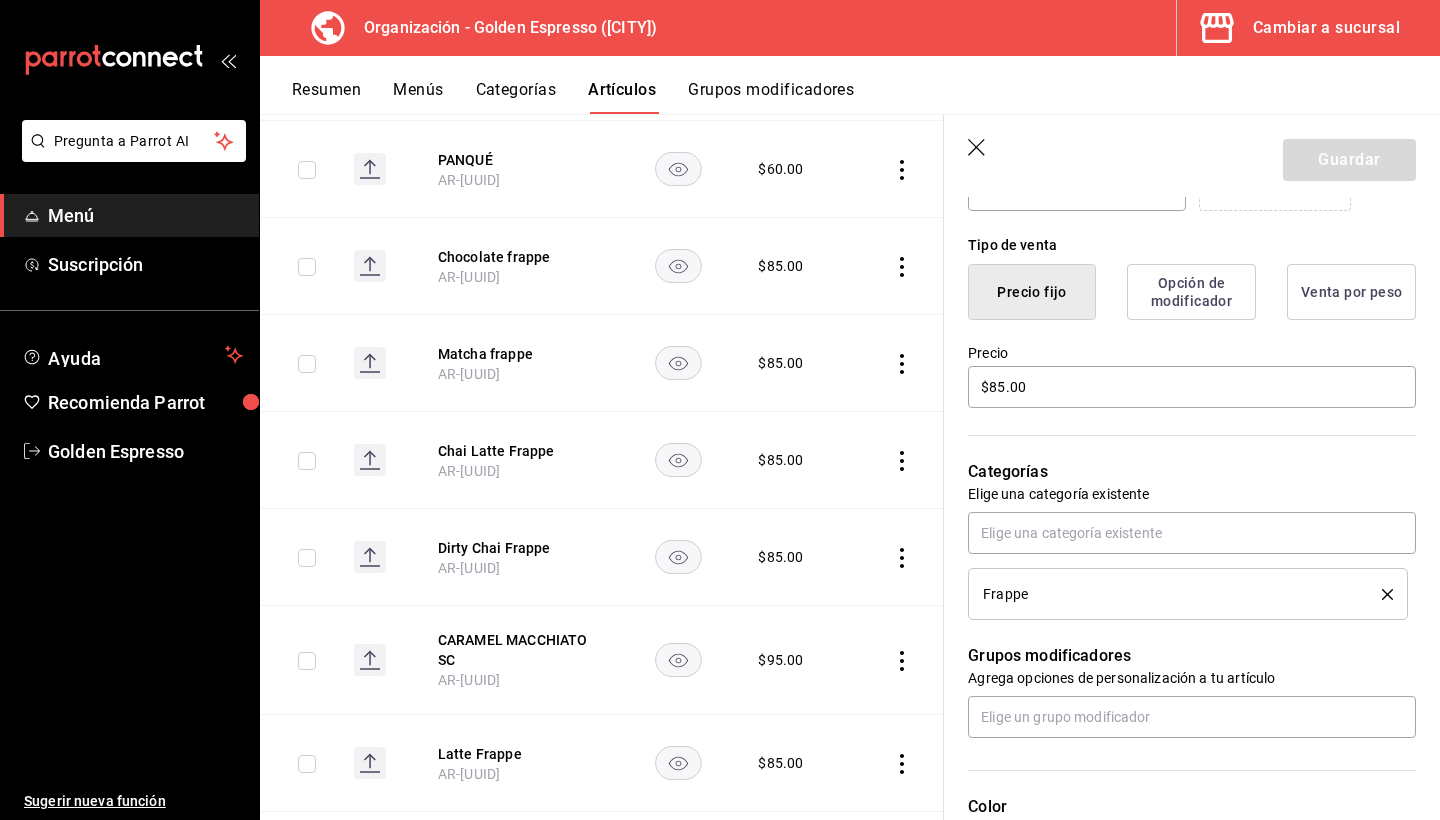 scroll, scrollTop: 476, scrollLeft: 0, axis: vertical 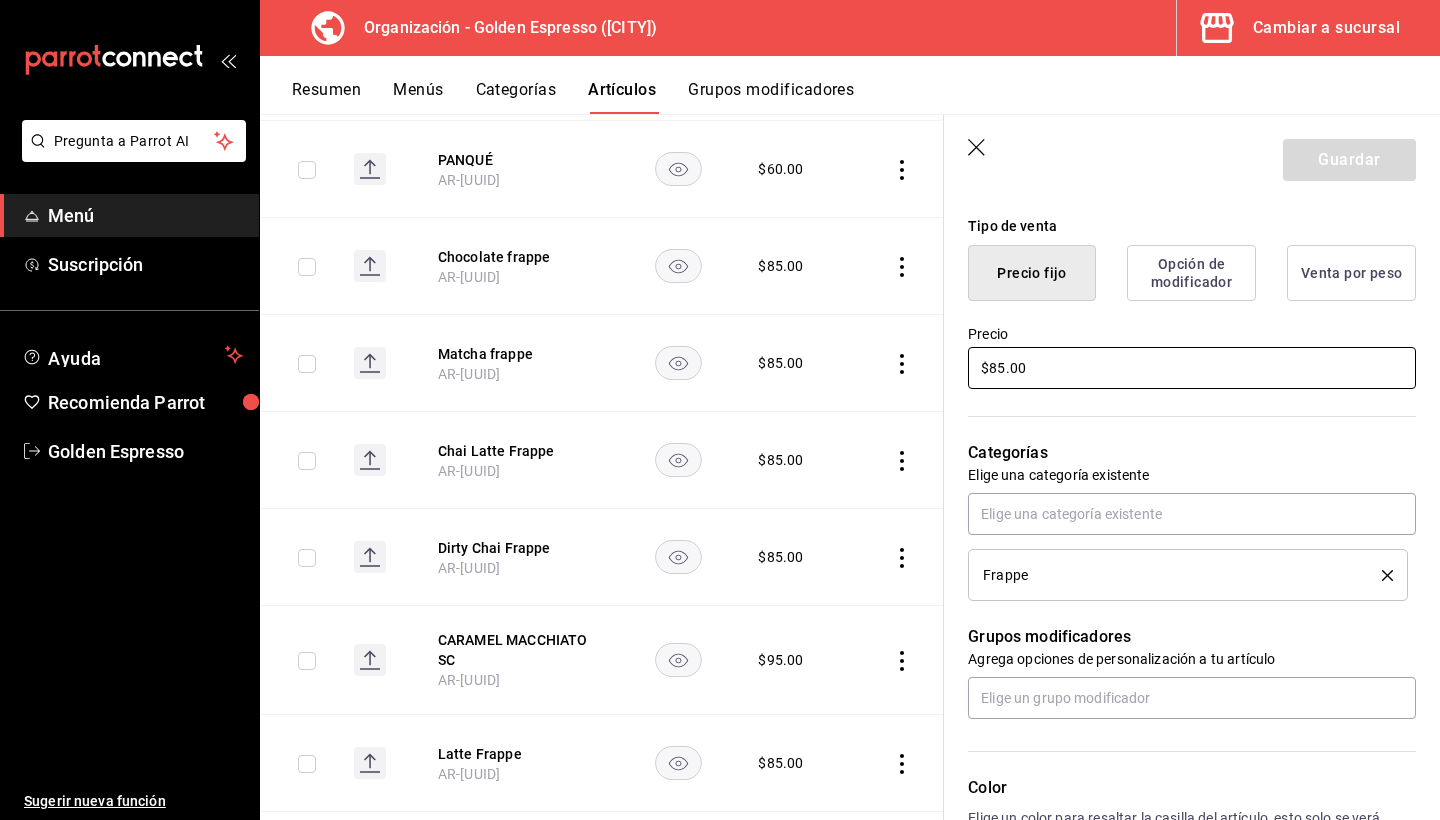 click on "$85.00" at bounding box center [1192, 368] 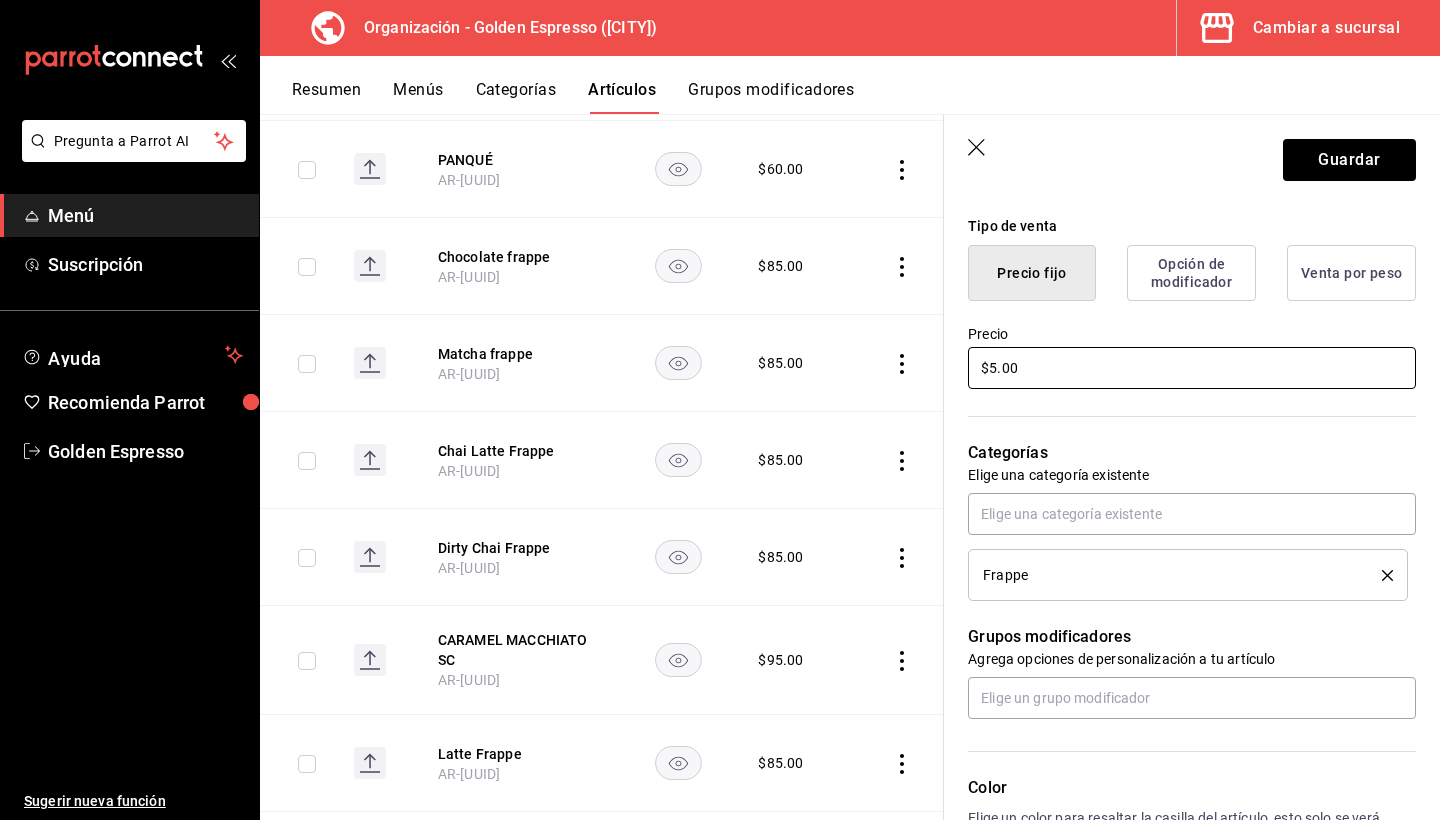 type on "x" 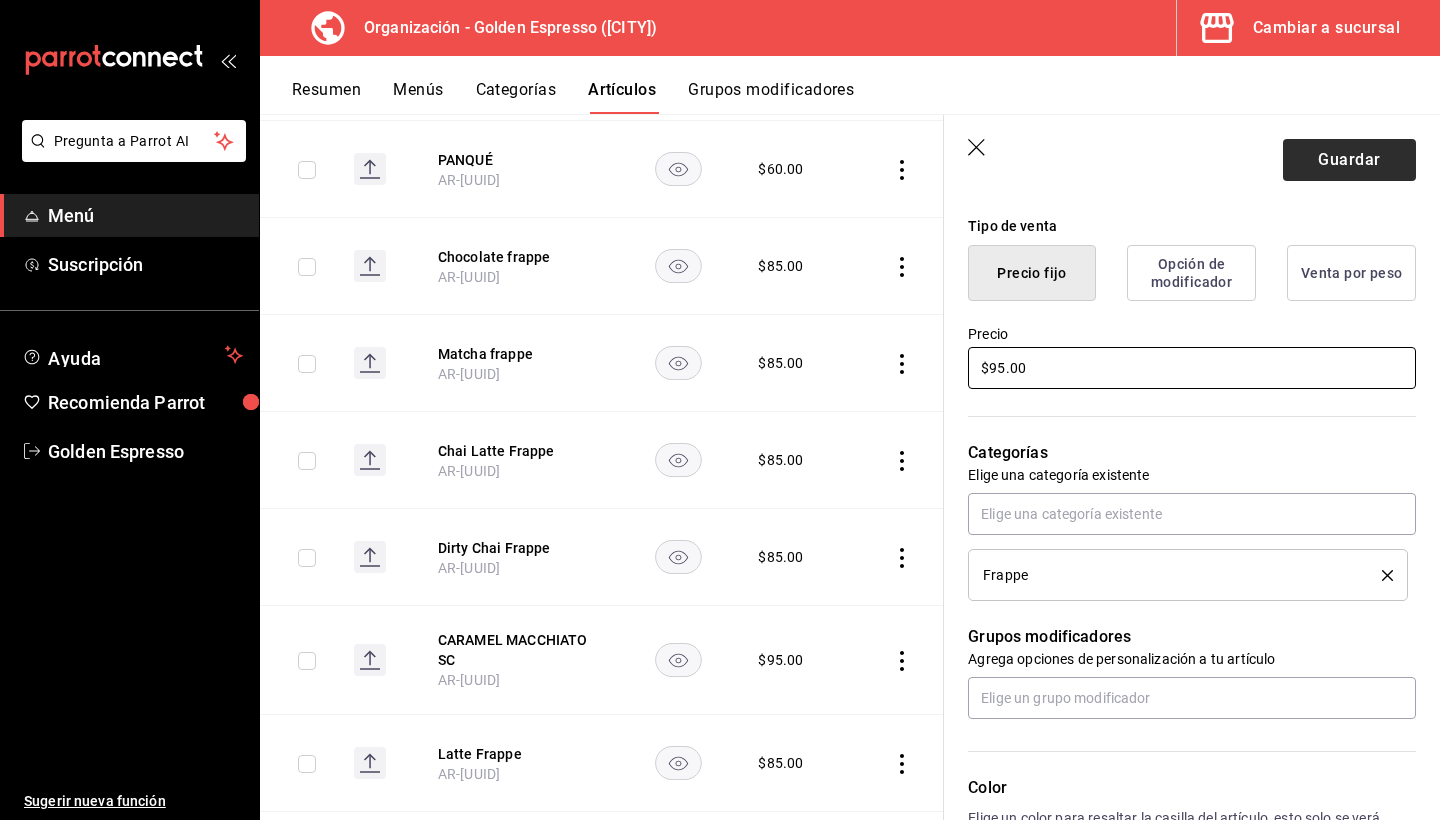 type on "$95.00" 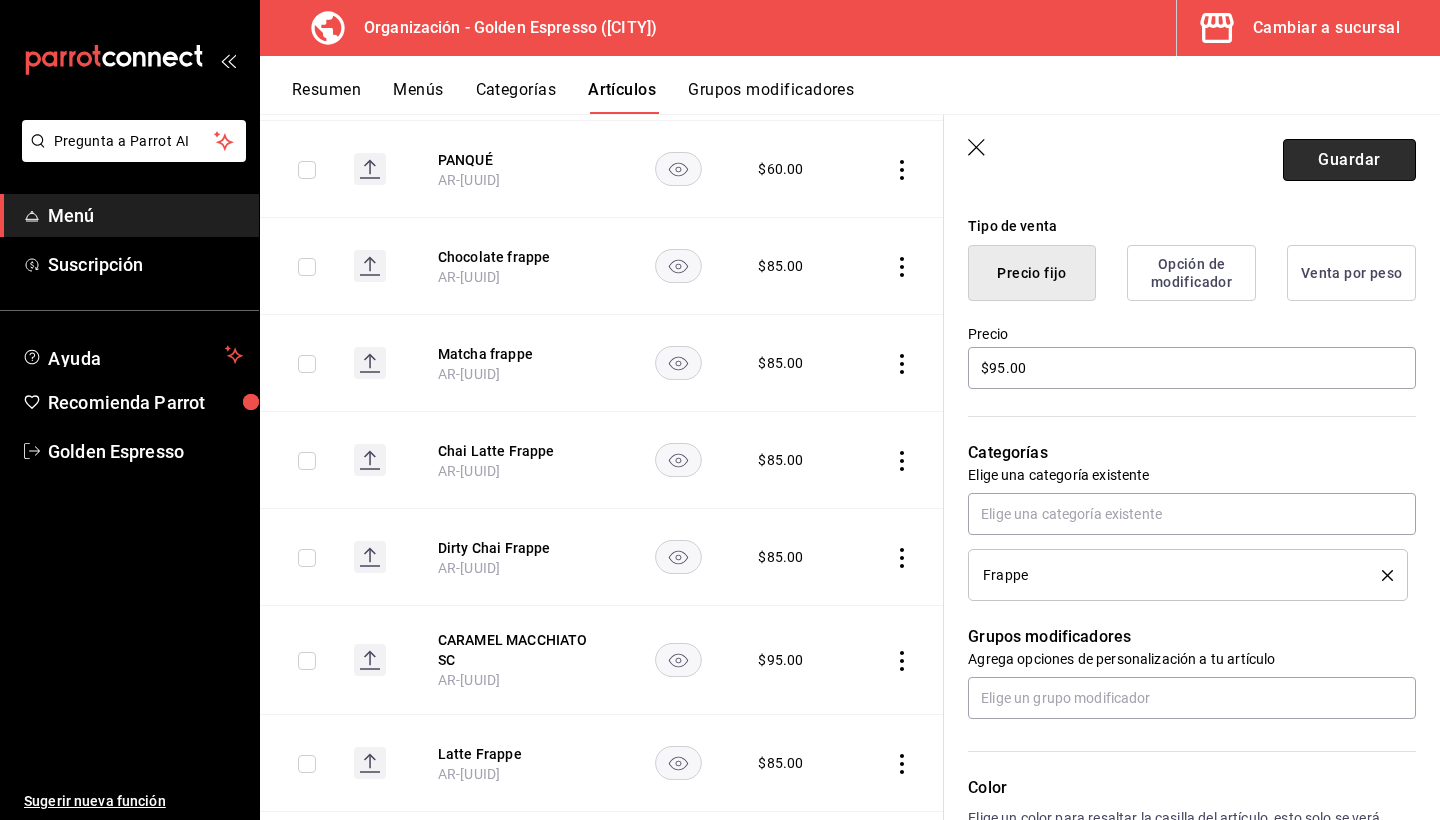 click on "Guardar" at bounding box center [1349, 160] 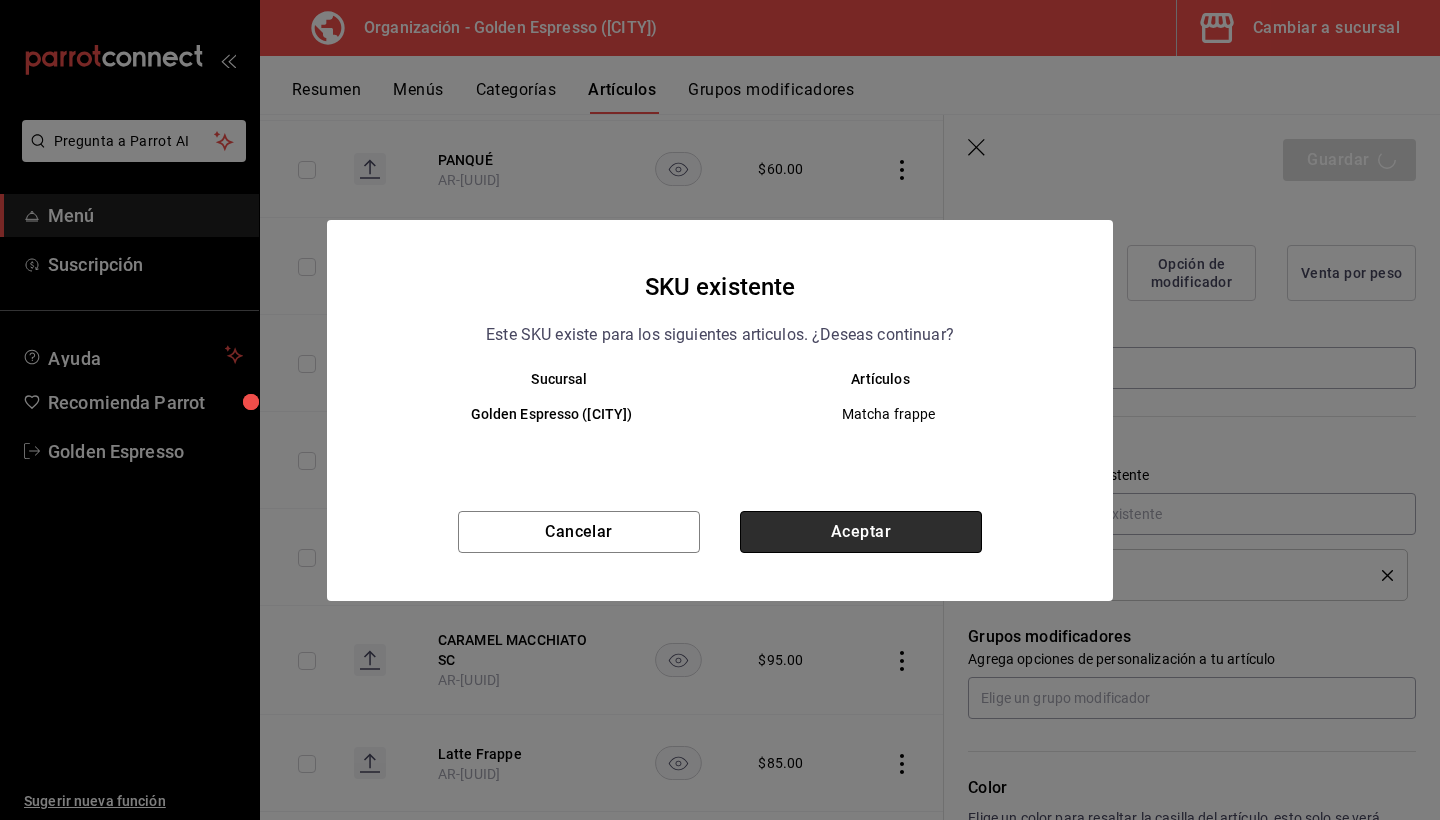 click on "Aceptar" at bounding box center (861, 532) 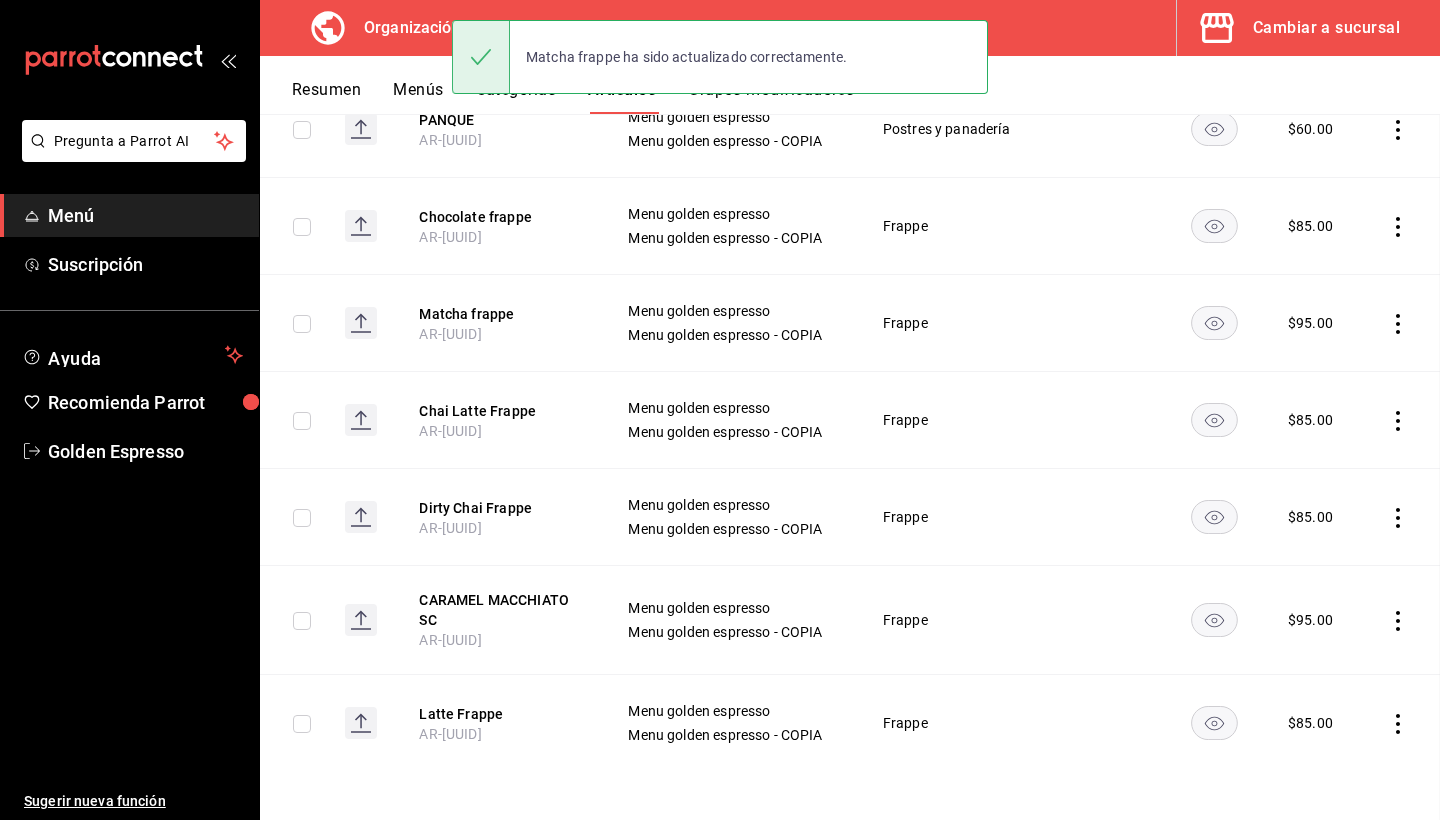 scroll, scrollTop: 0, scrollLeft: 0, axis: both 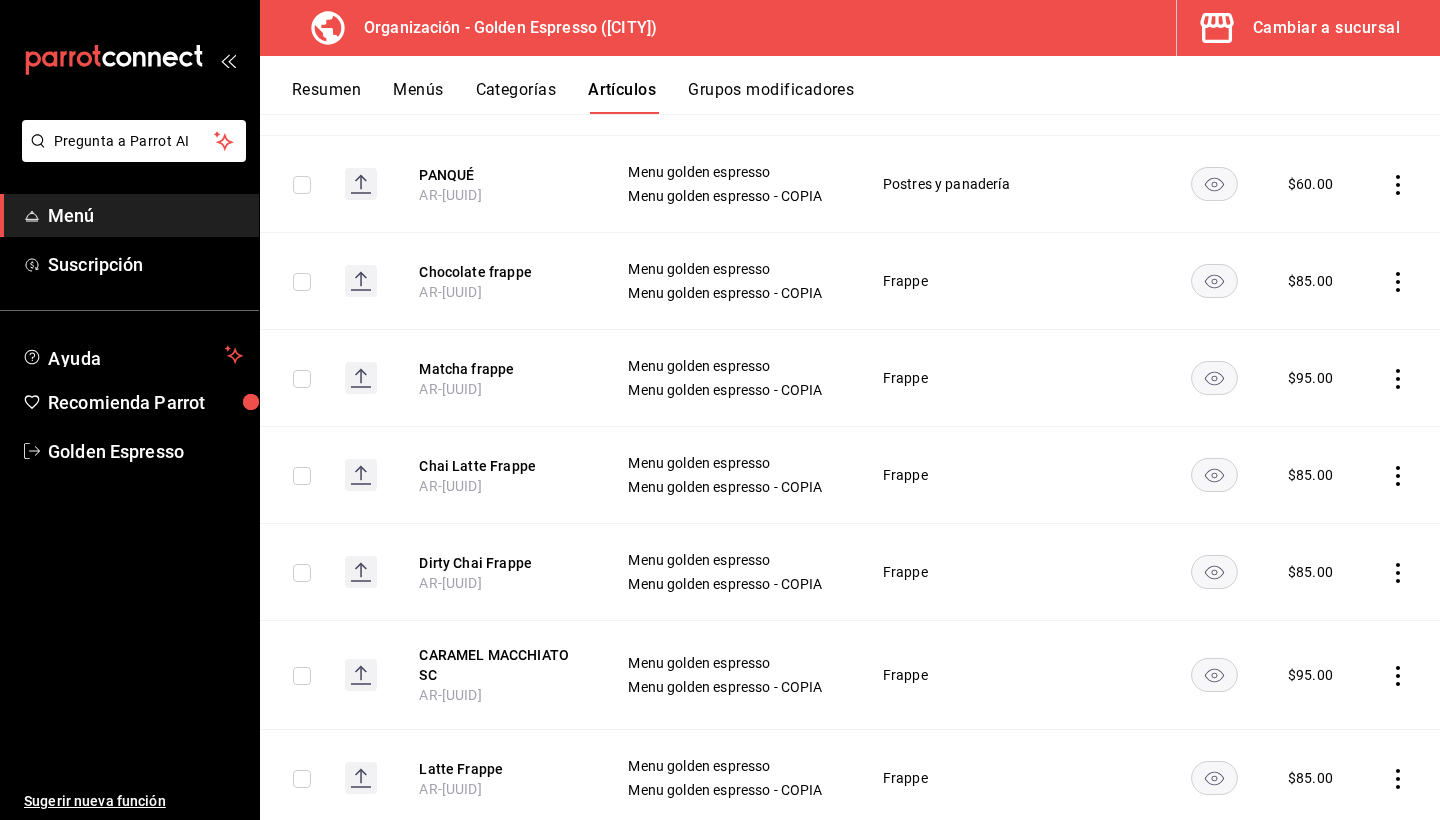 click 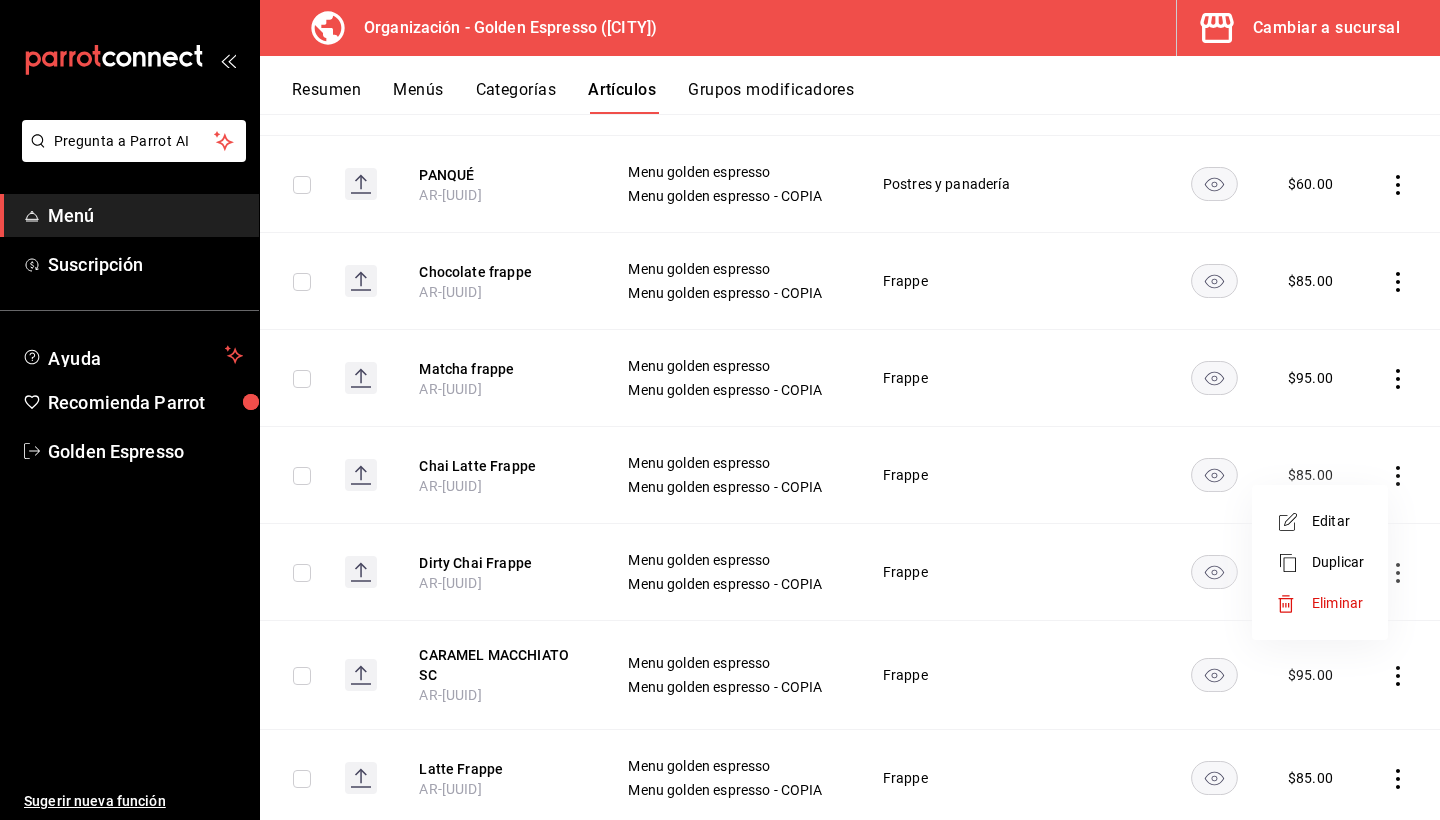 click on "Editar" at bounding box center (1320, 521) 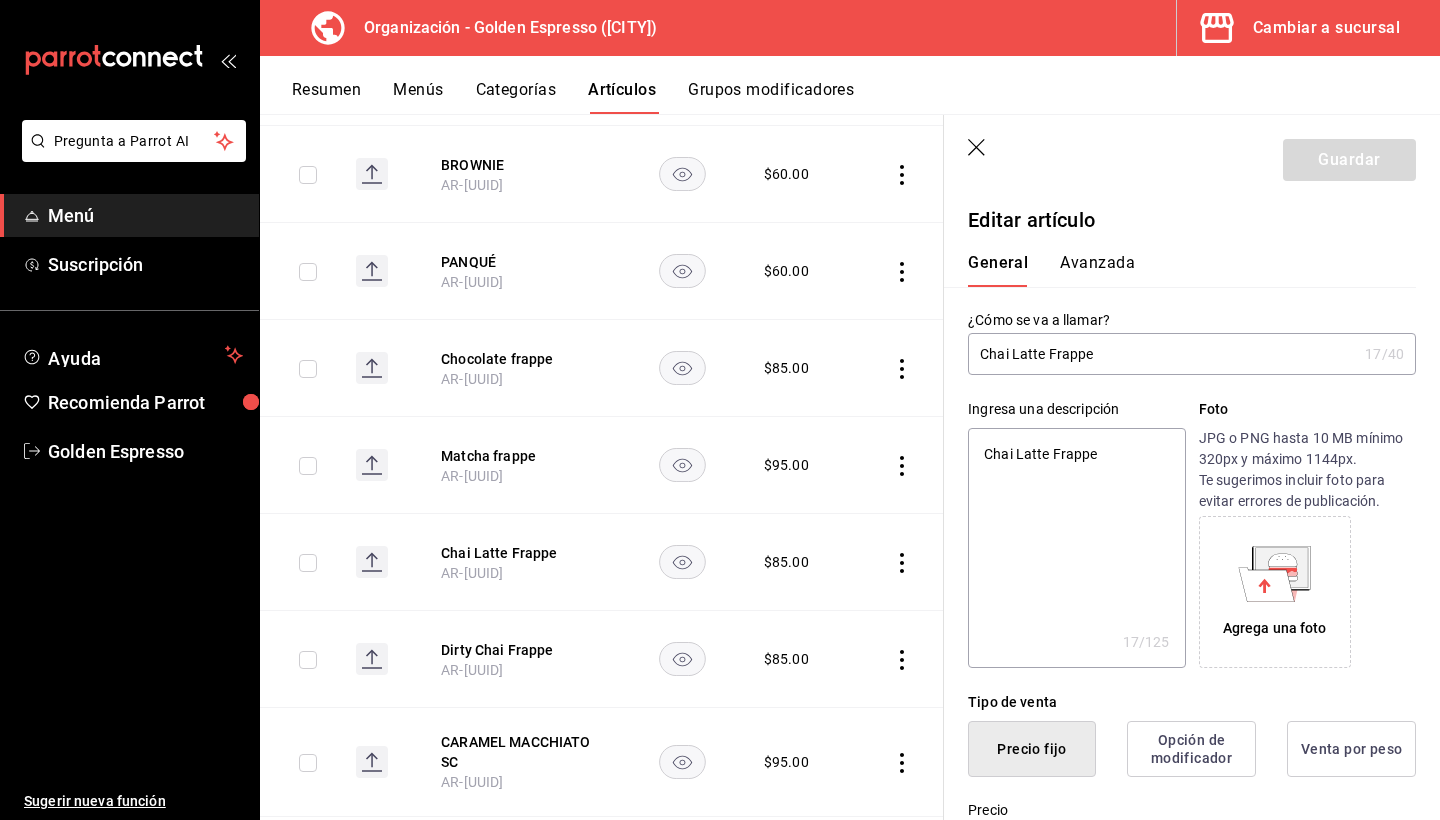 type on "x" 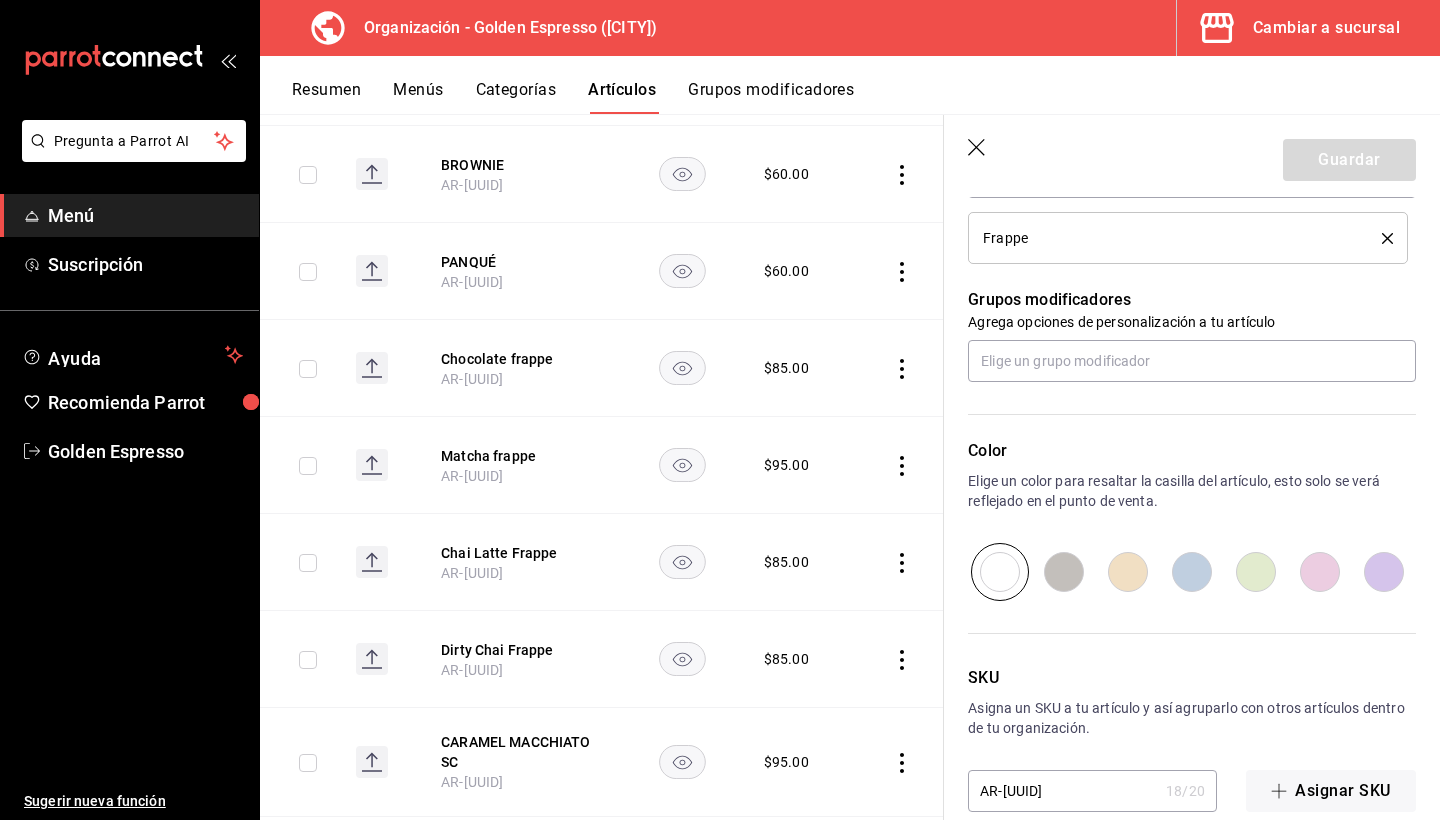 scroll, scrollTop: 845, scrollLeft: 0, axis: vertical 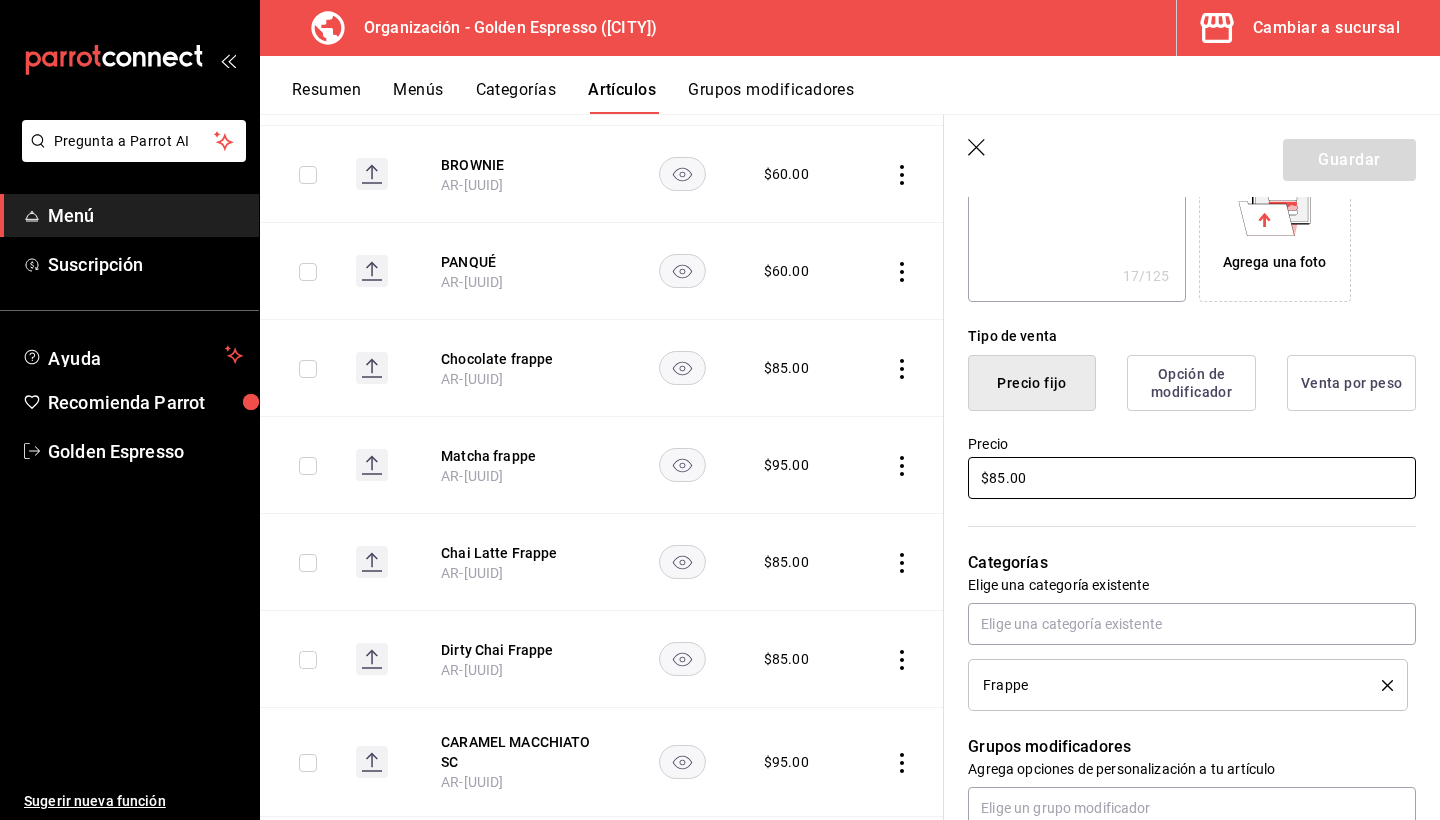 click on "$85.00" at bounding box center [1192, 478] 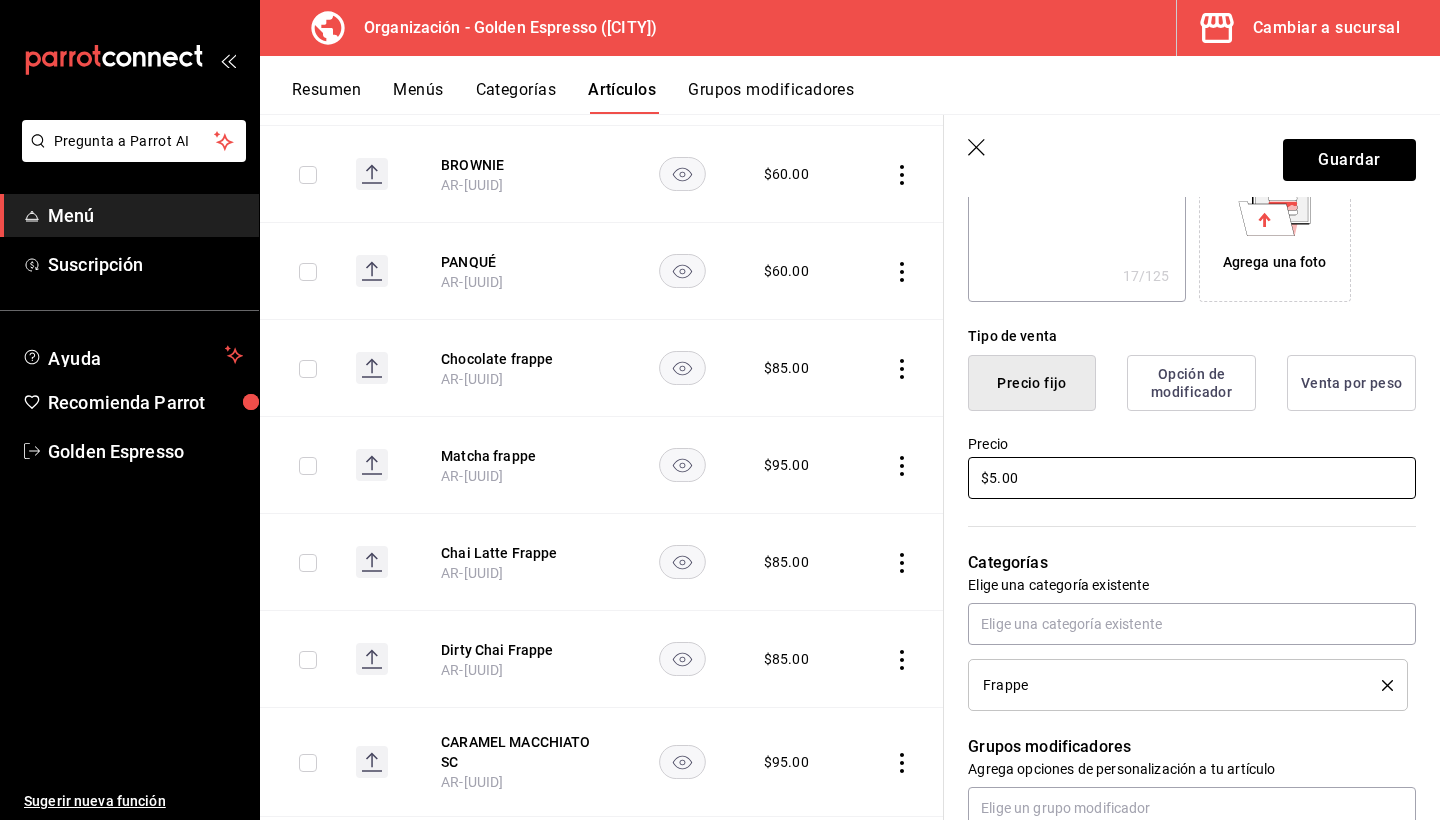 type on "x" 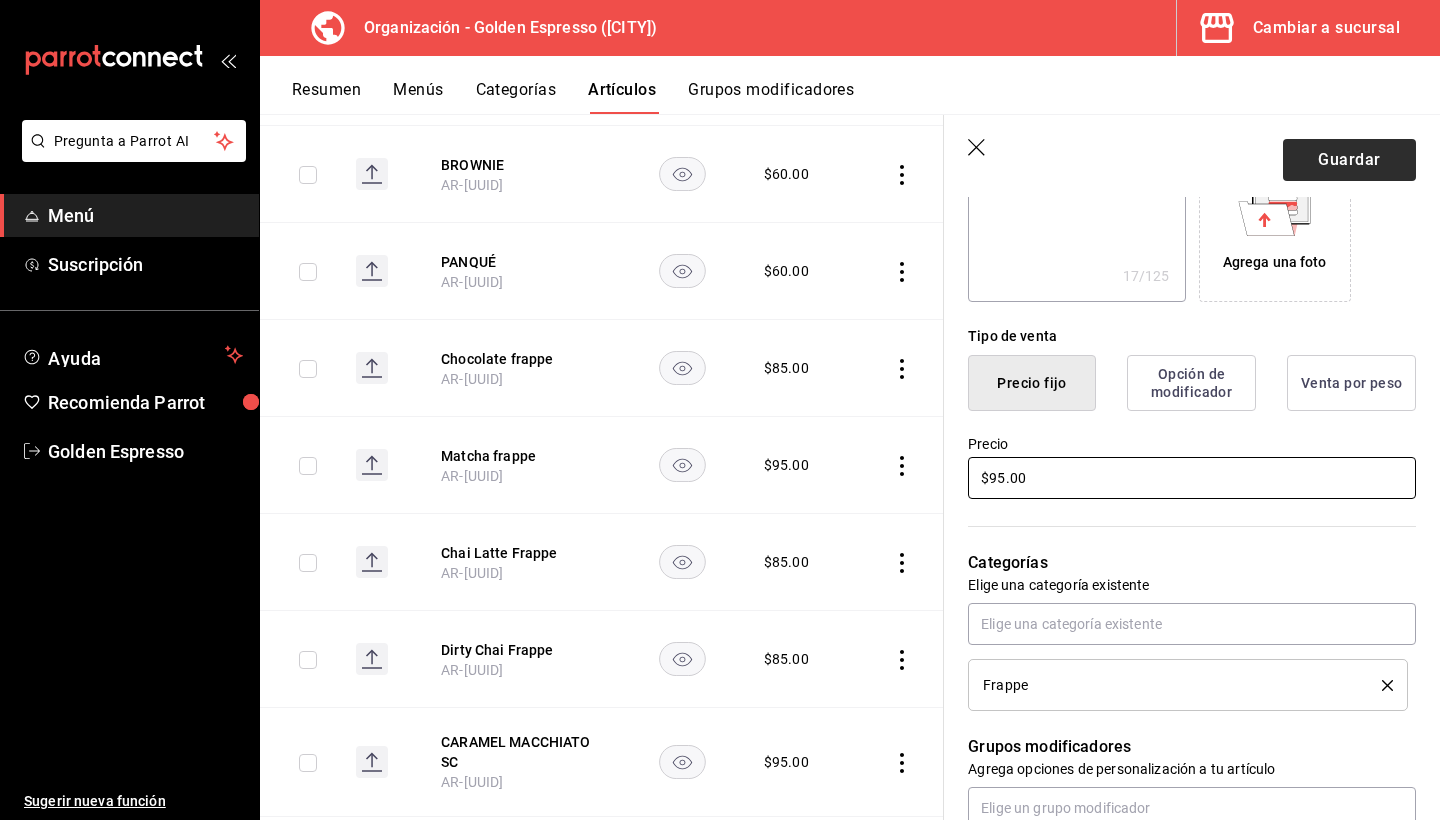 type on "$95.00" 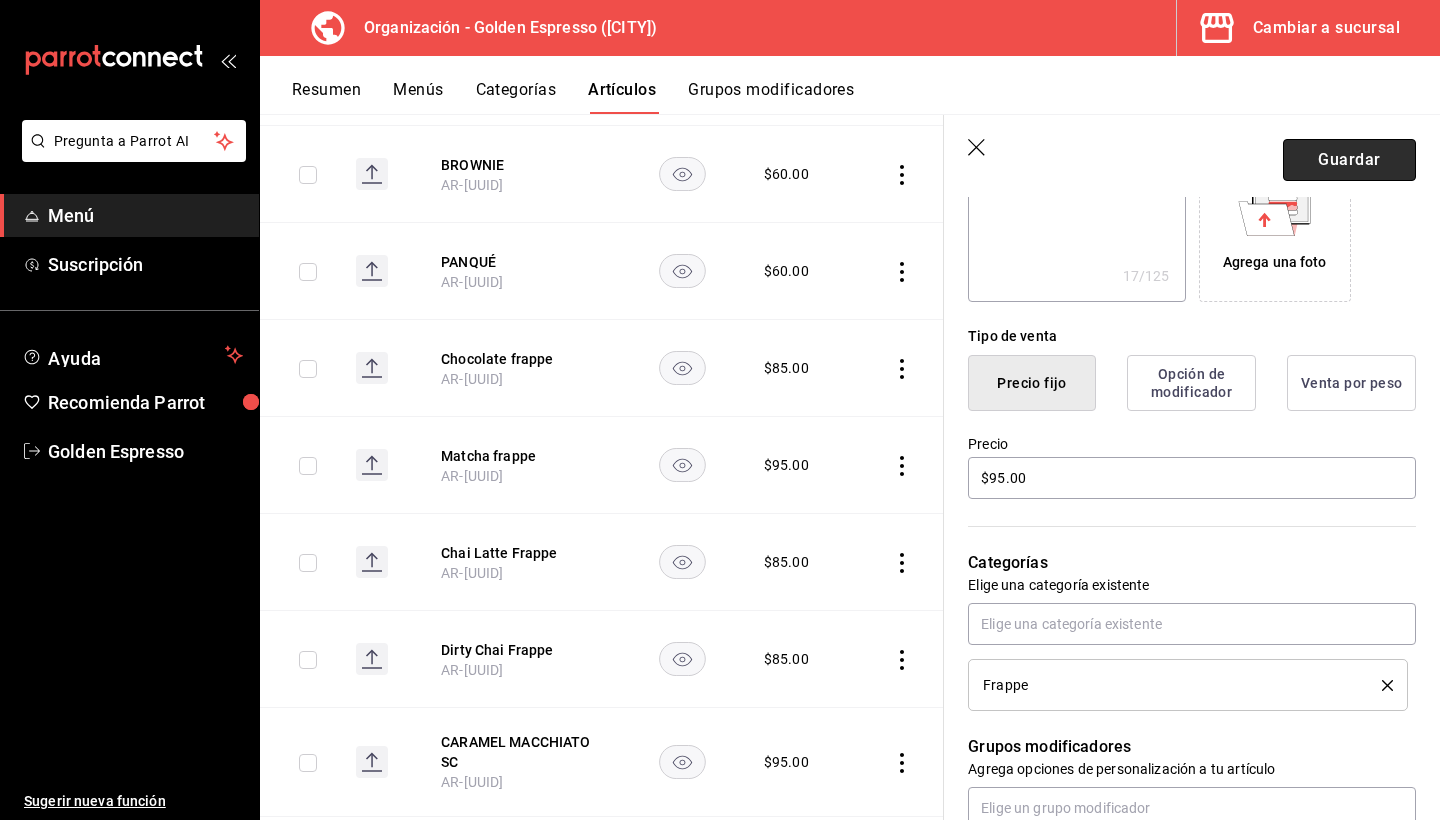 click on "Guardar" at bounding box center (1349, 160) 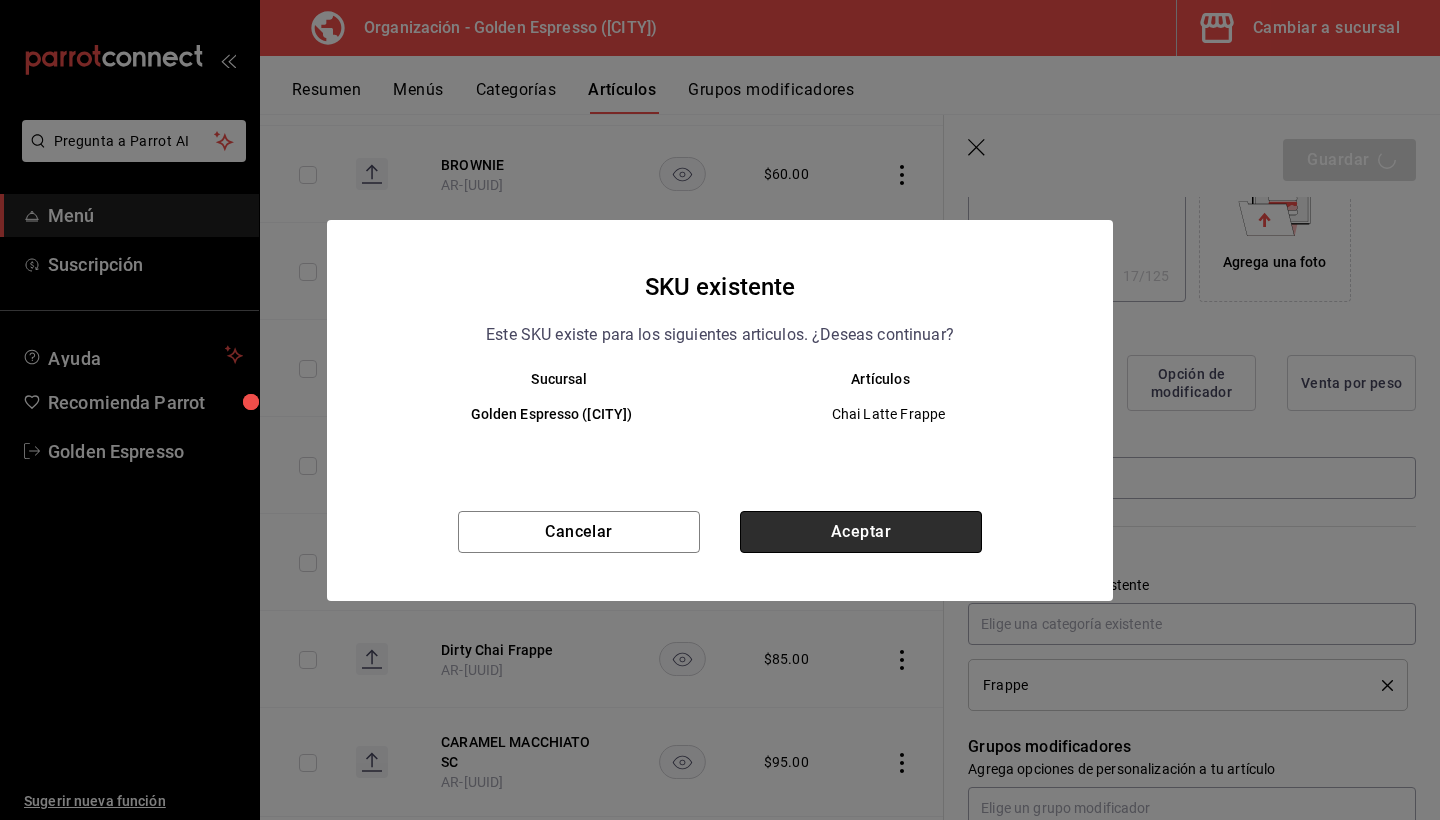 click on "Aceptar" at bounding box center (861, 532) 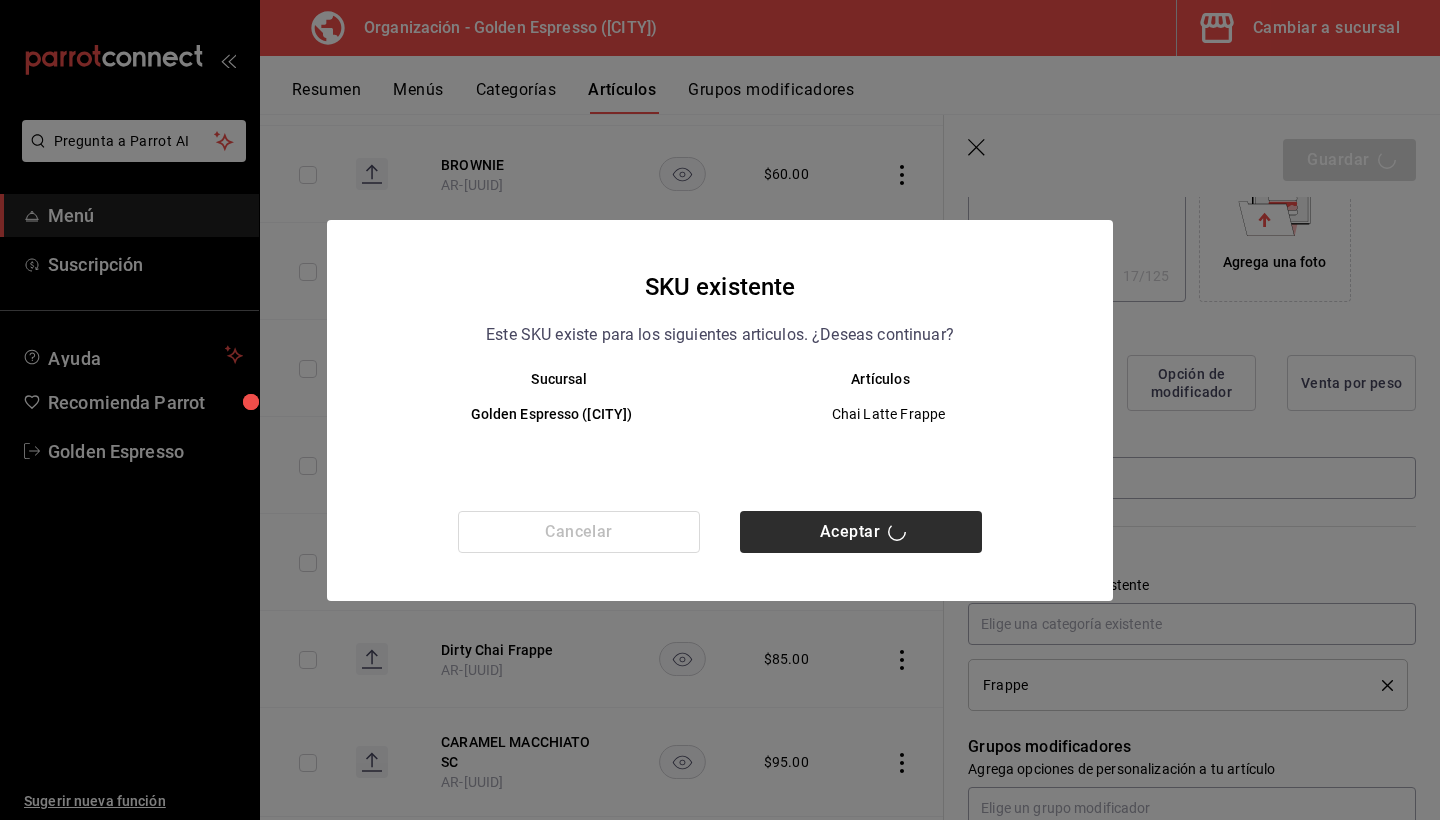 type on "x" 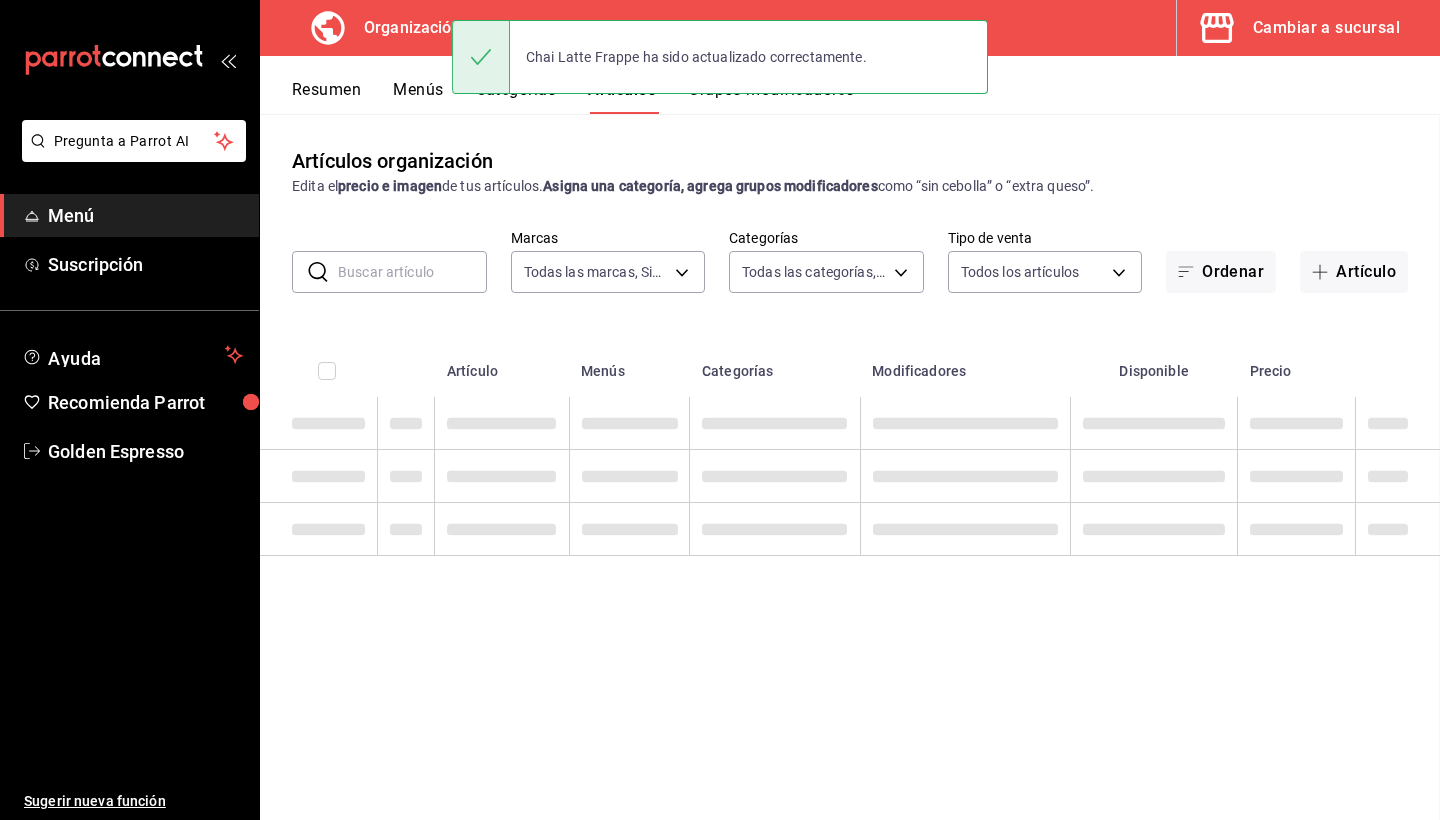scroll, scrollTop: 0, scrollLeft: 0, axis: both 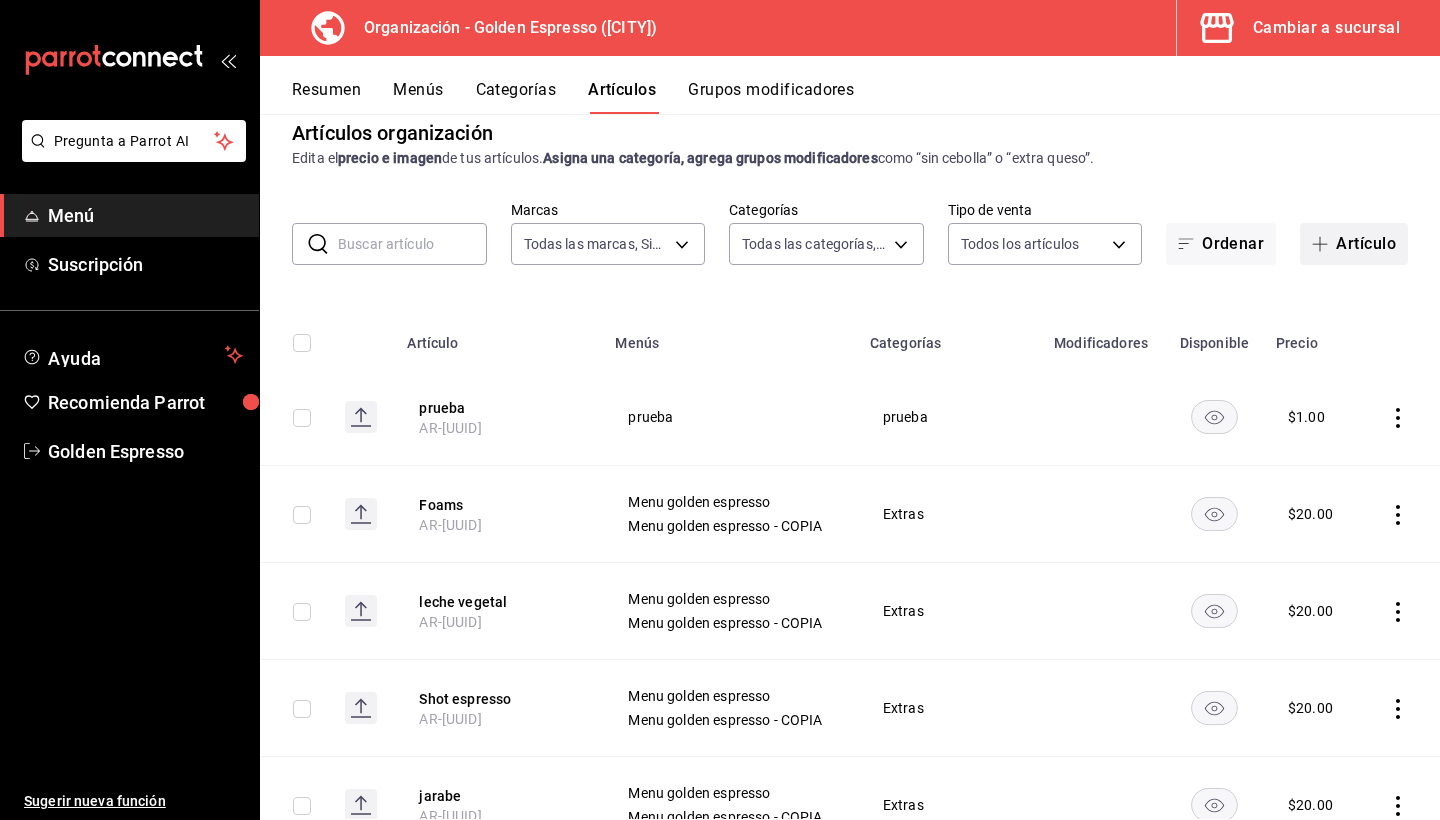 click on "Artículo" at bounding box center [1354, 244] 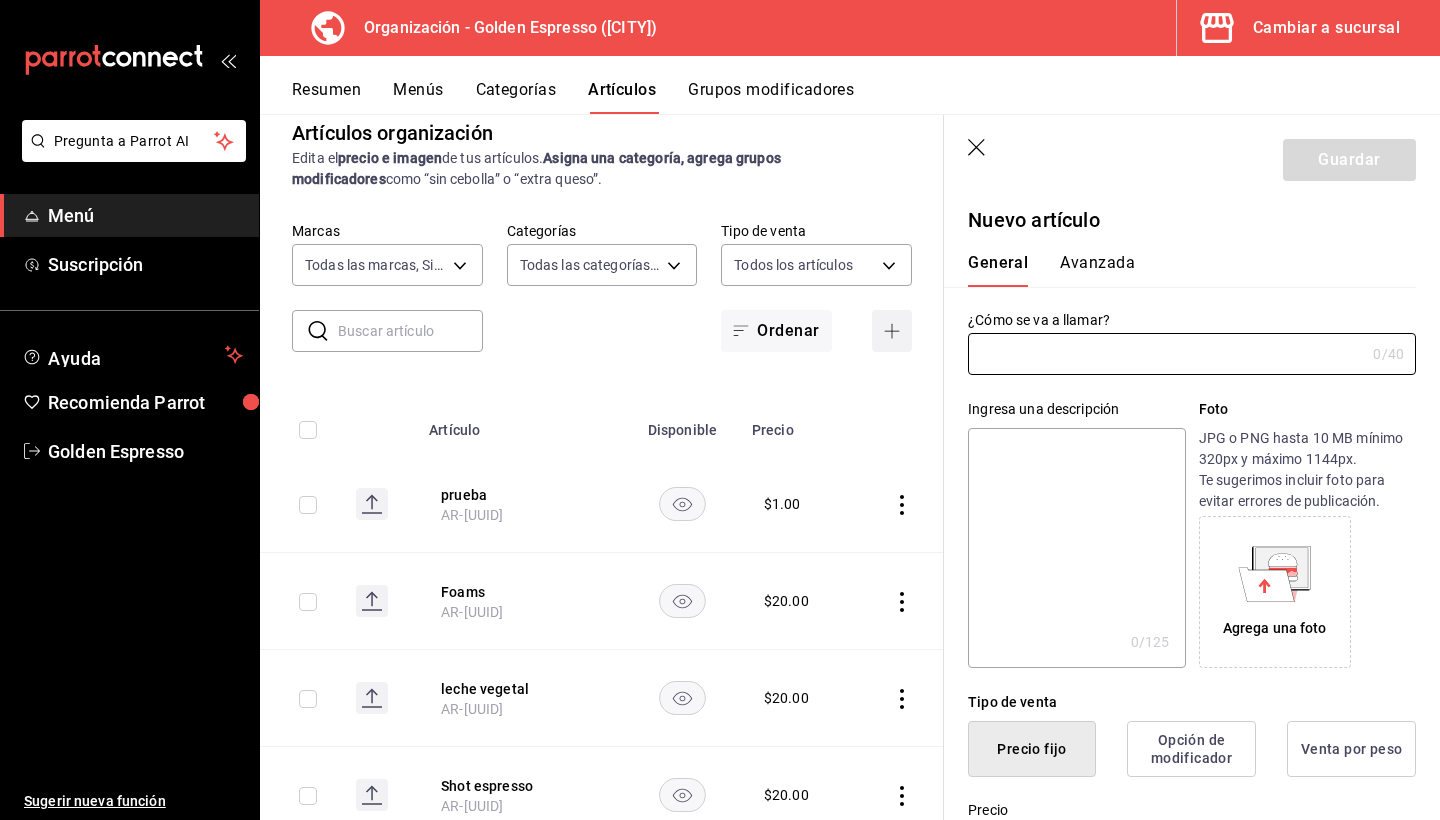 type on "AR-[UUID]" 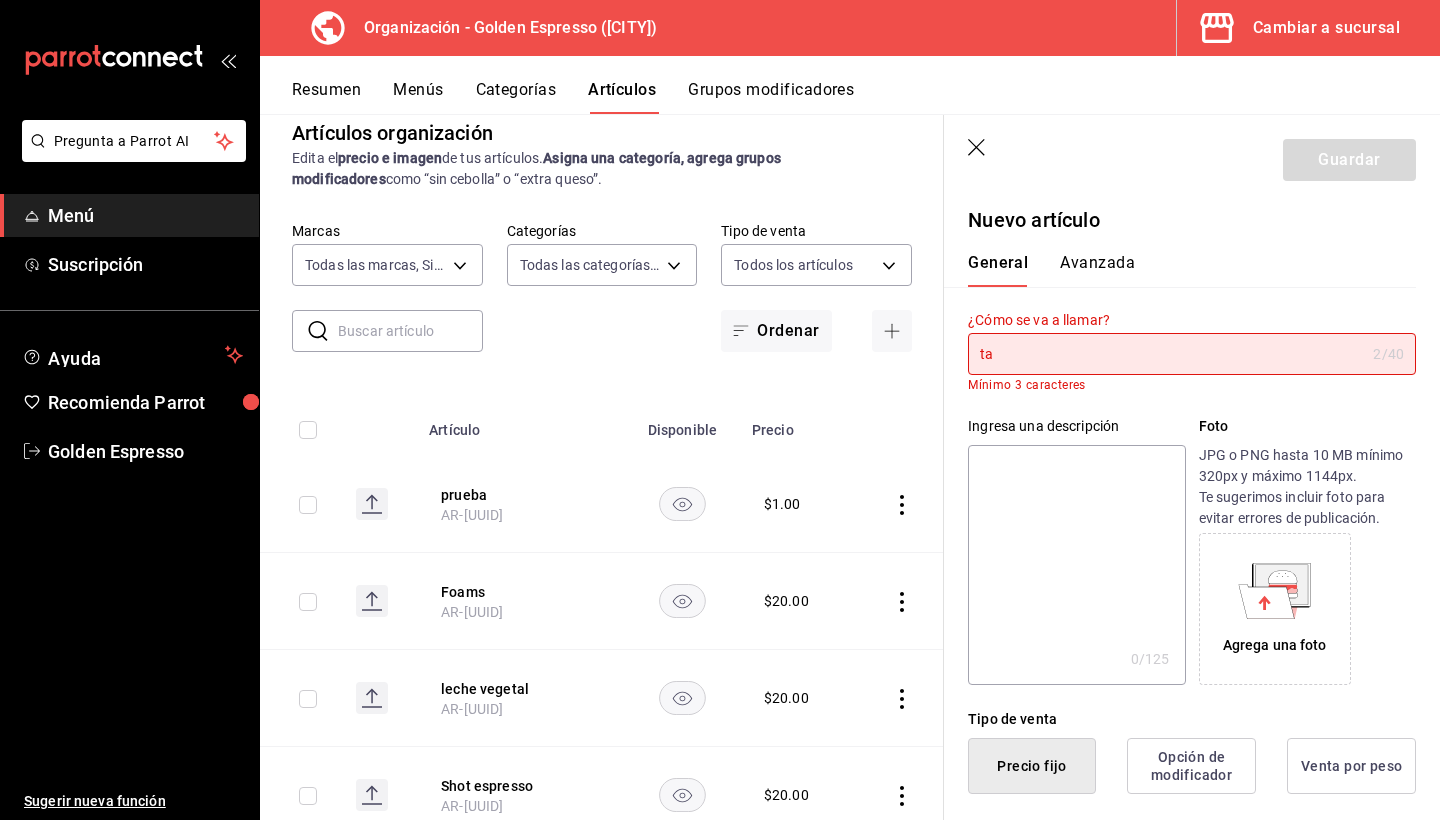 type on "t" 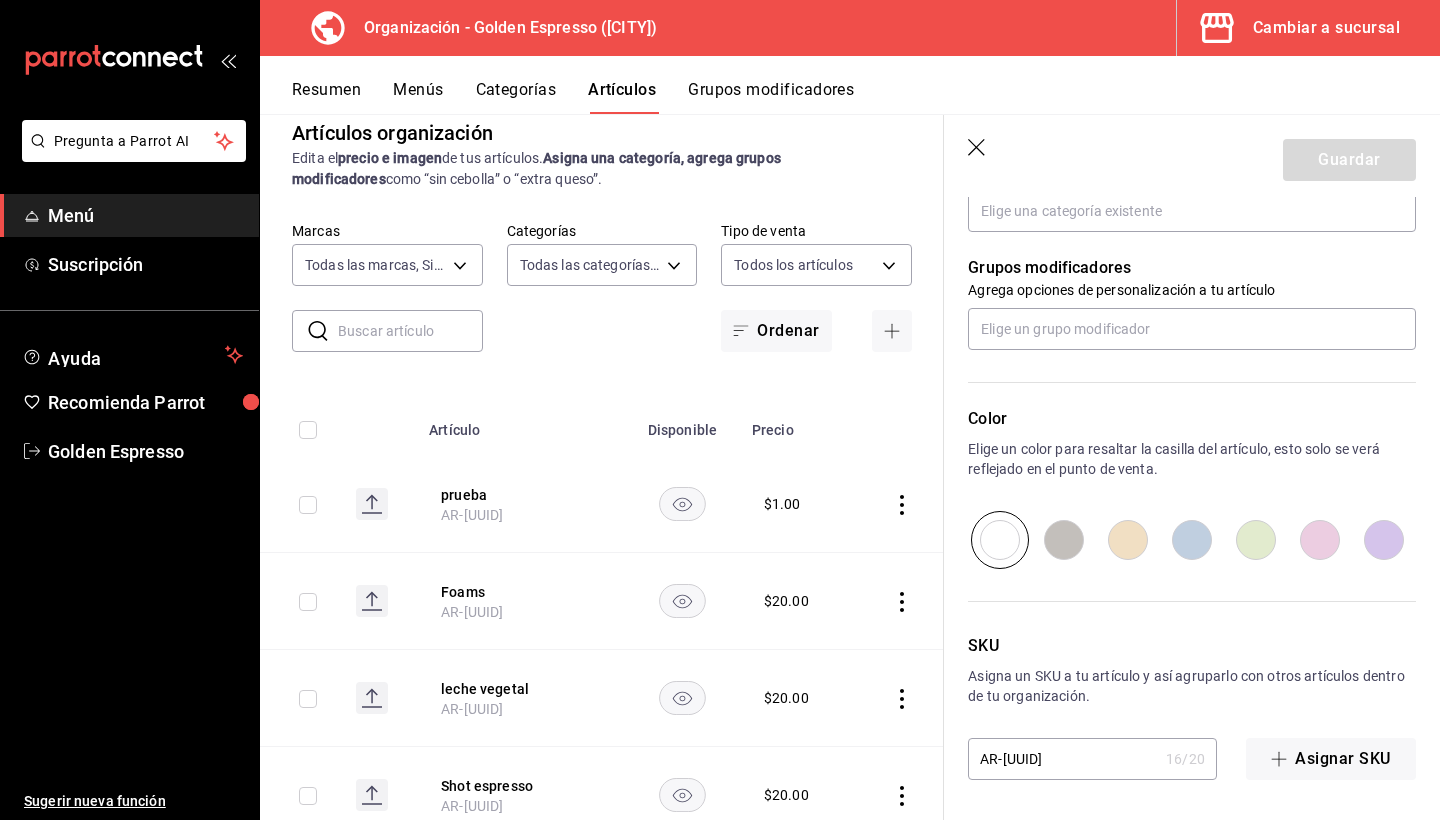 scroll, scrollTop: 796, scrollLeft: 0, axis: vertical 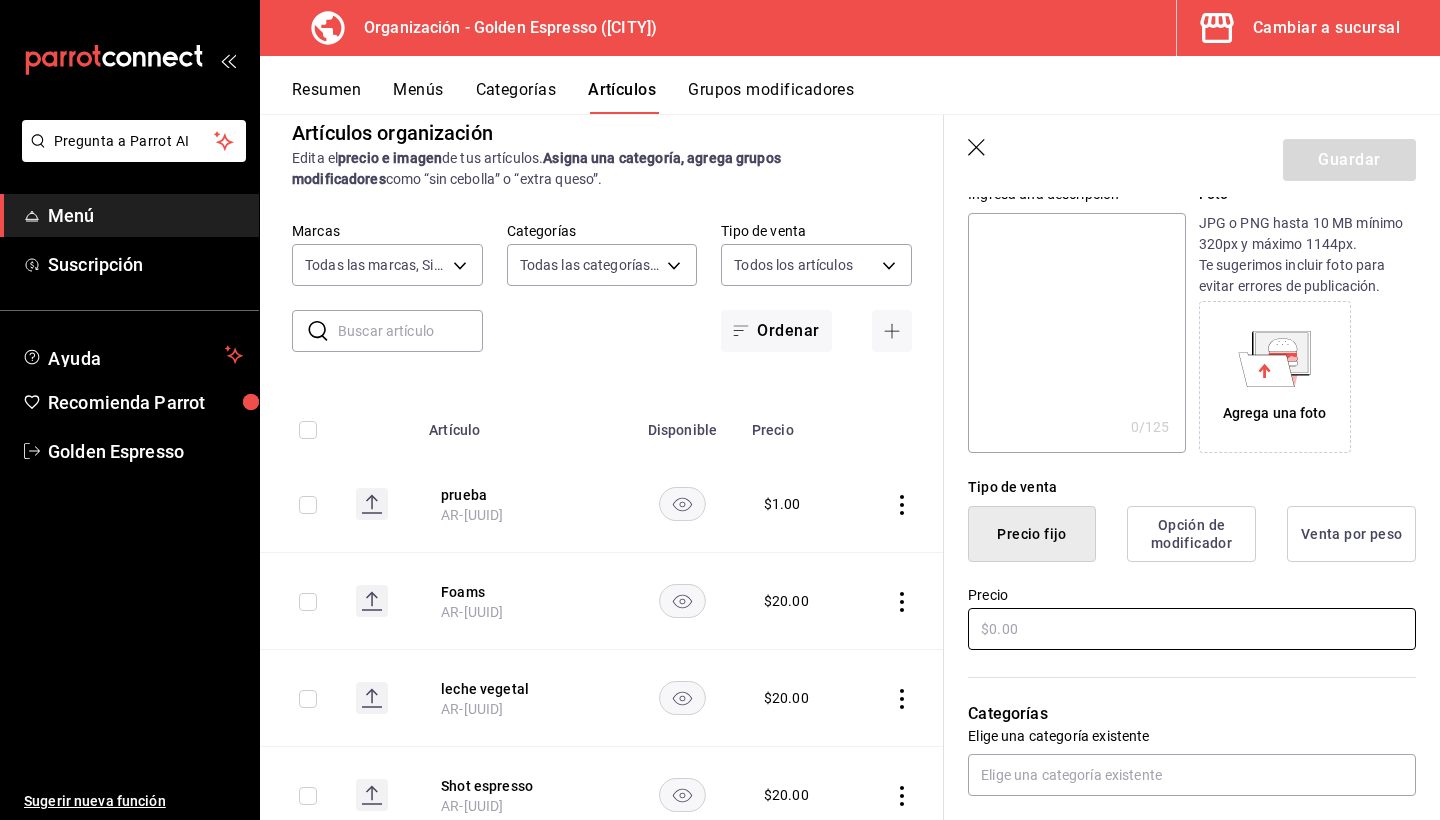 click at bounding box center (1192, 629) 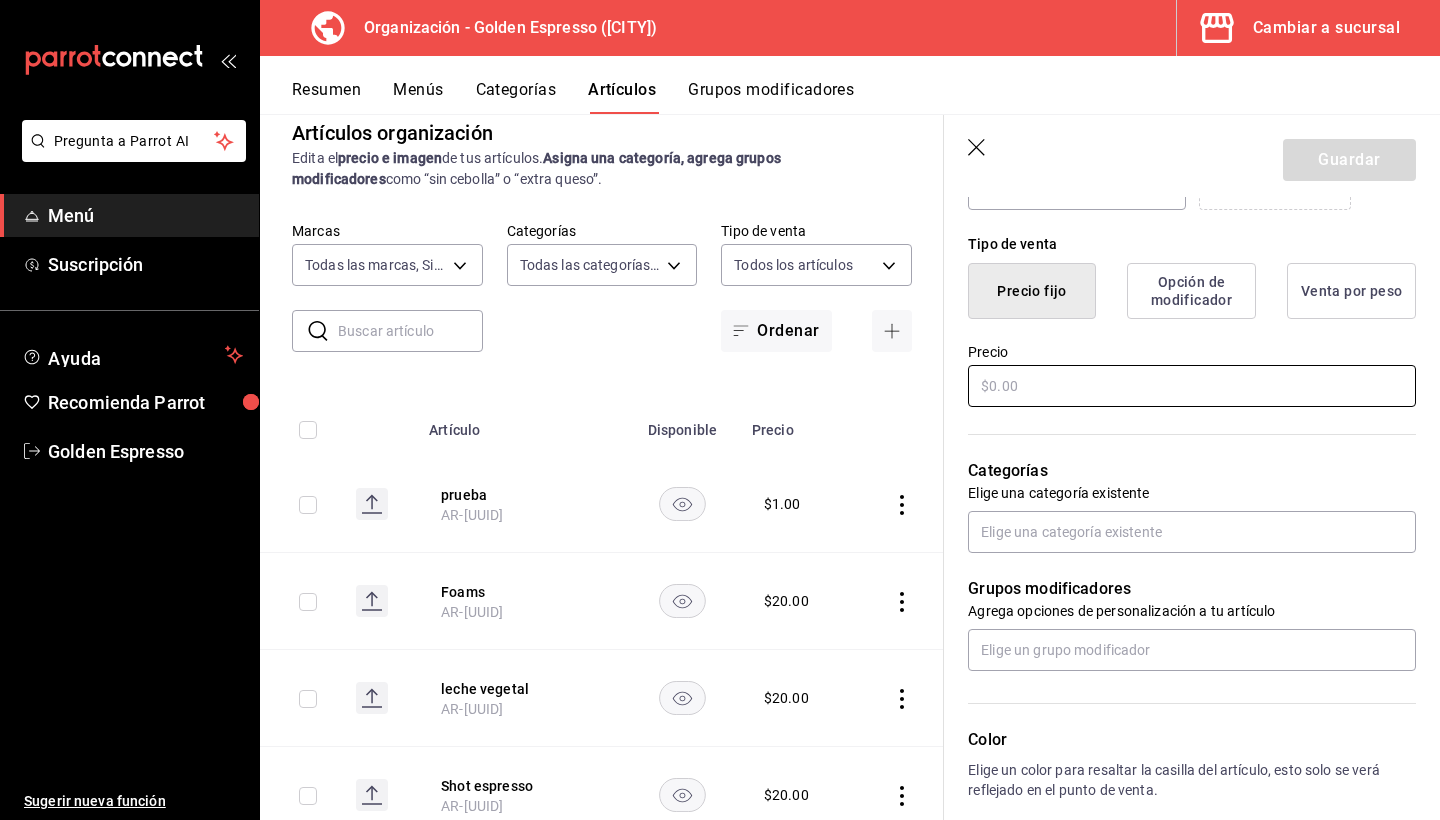 scroll, scrollTop: 497, scrollLeft: 0, axis: vertical 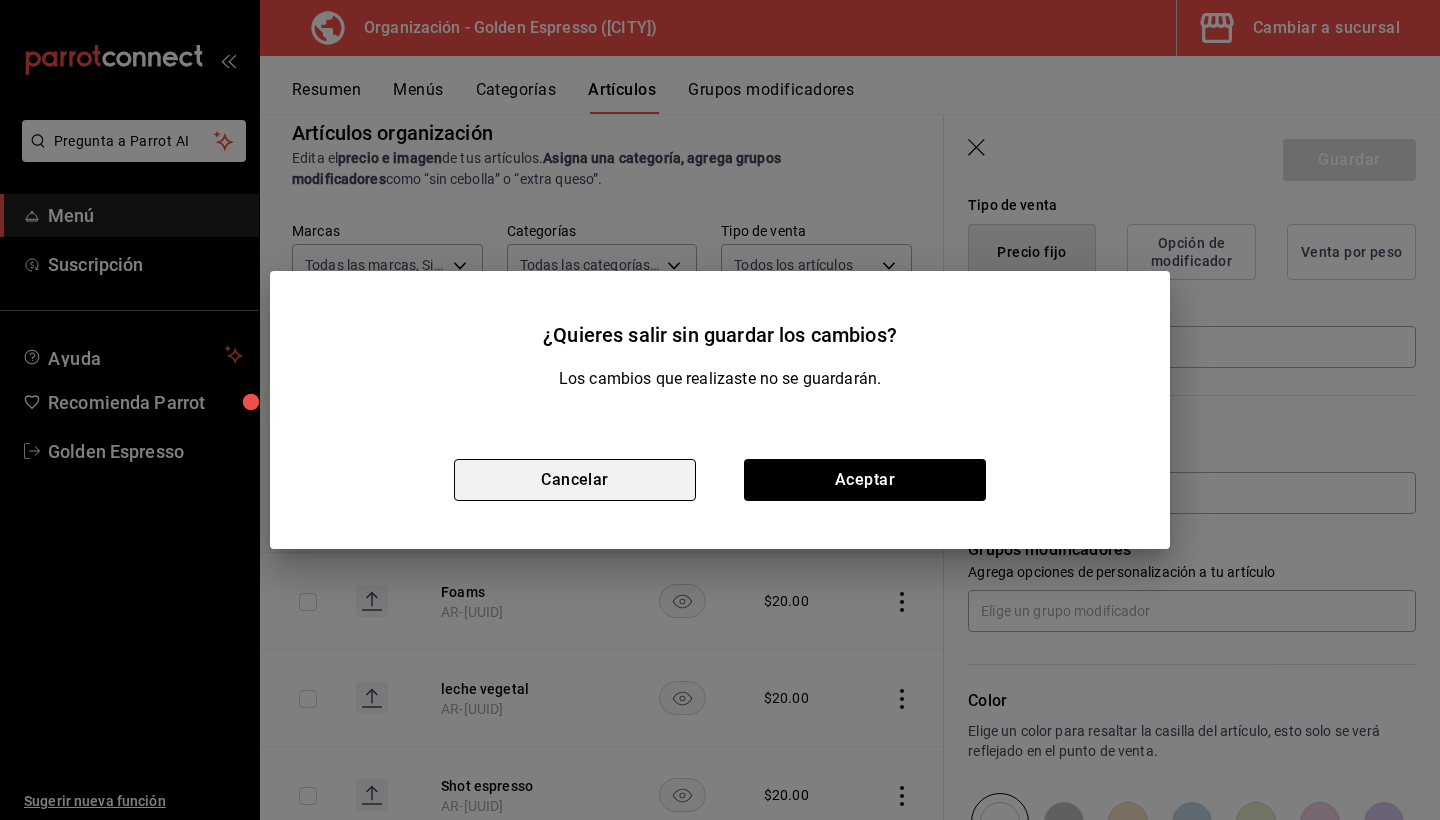 click on "Cancelar" at bounding box center [575, 480] 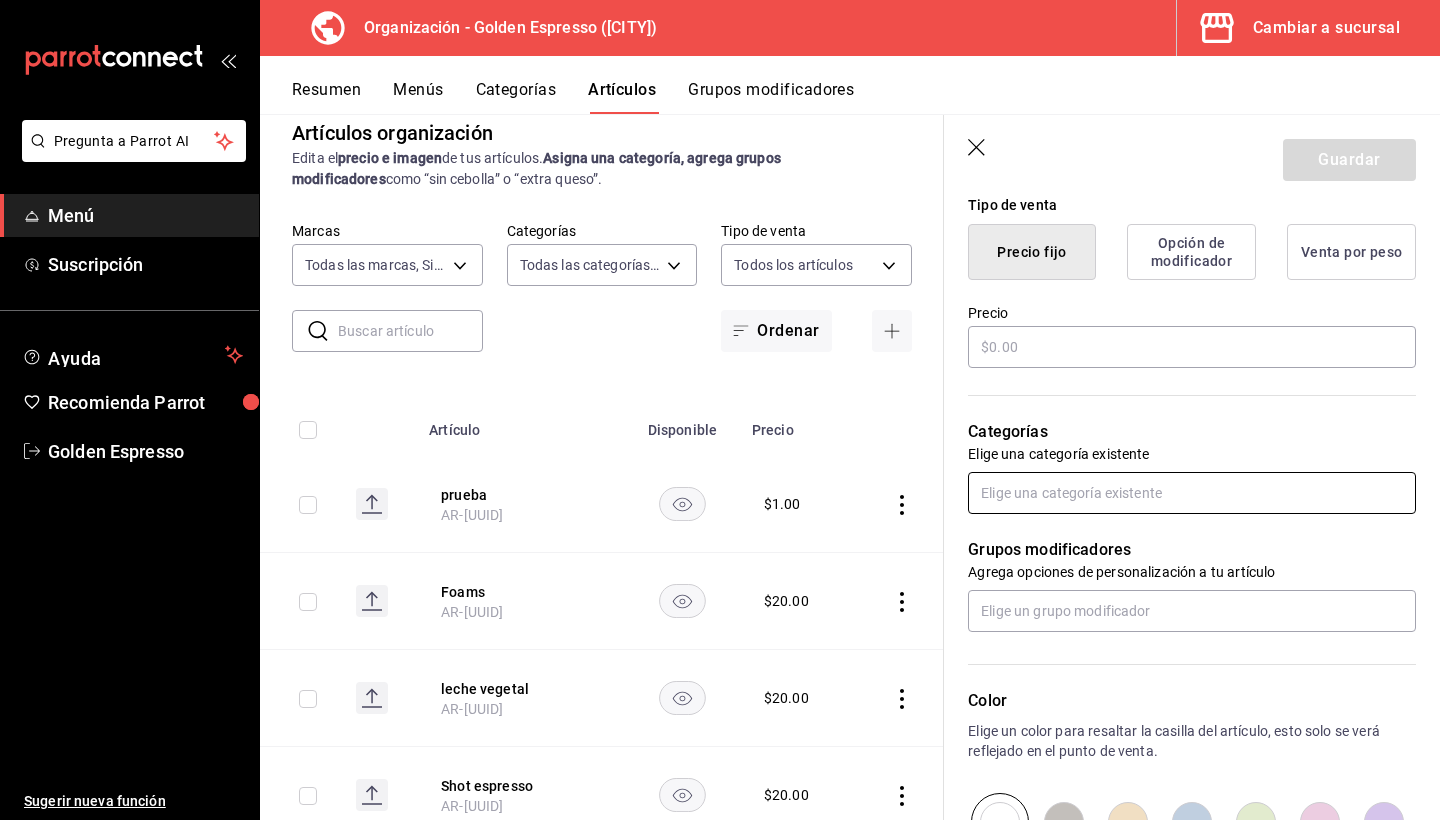 click at bounding box center [1192, 493] 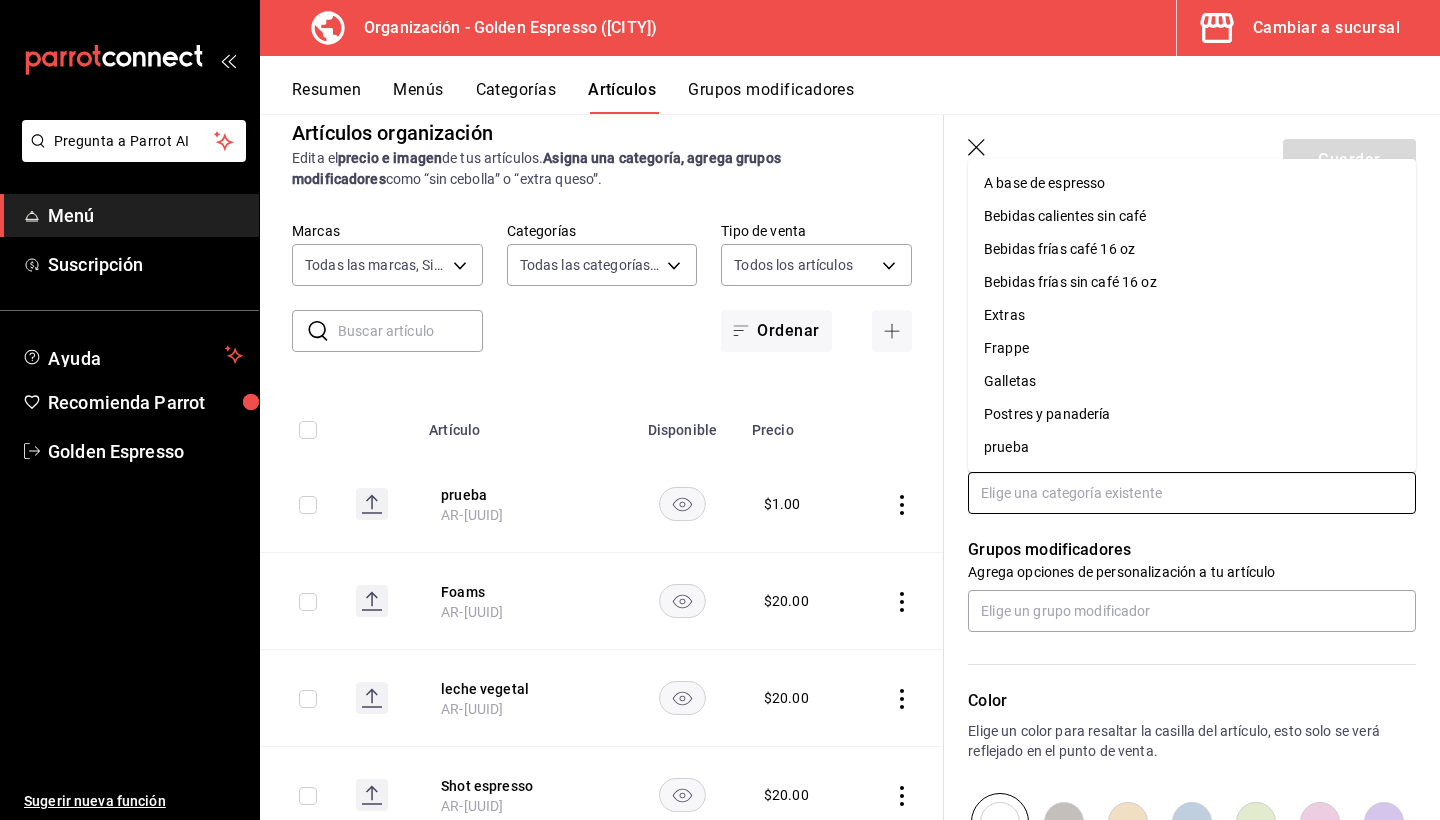 click at bounding box center (1192, 493) 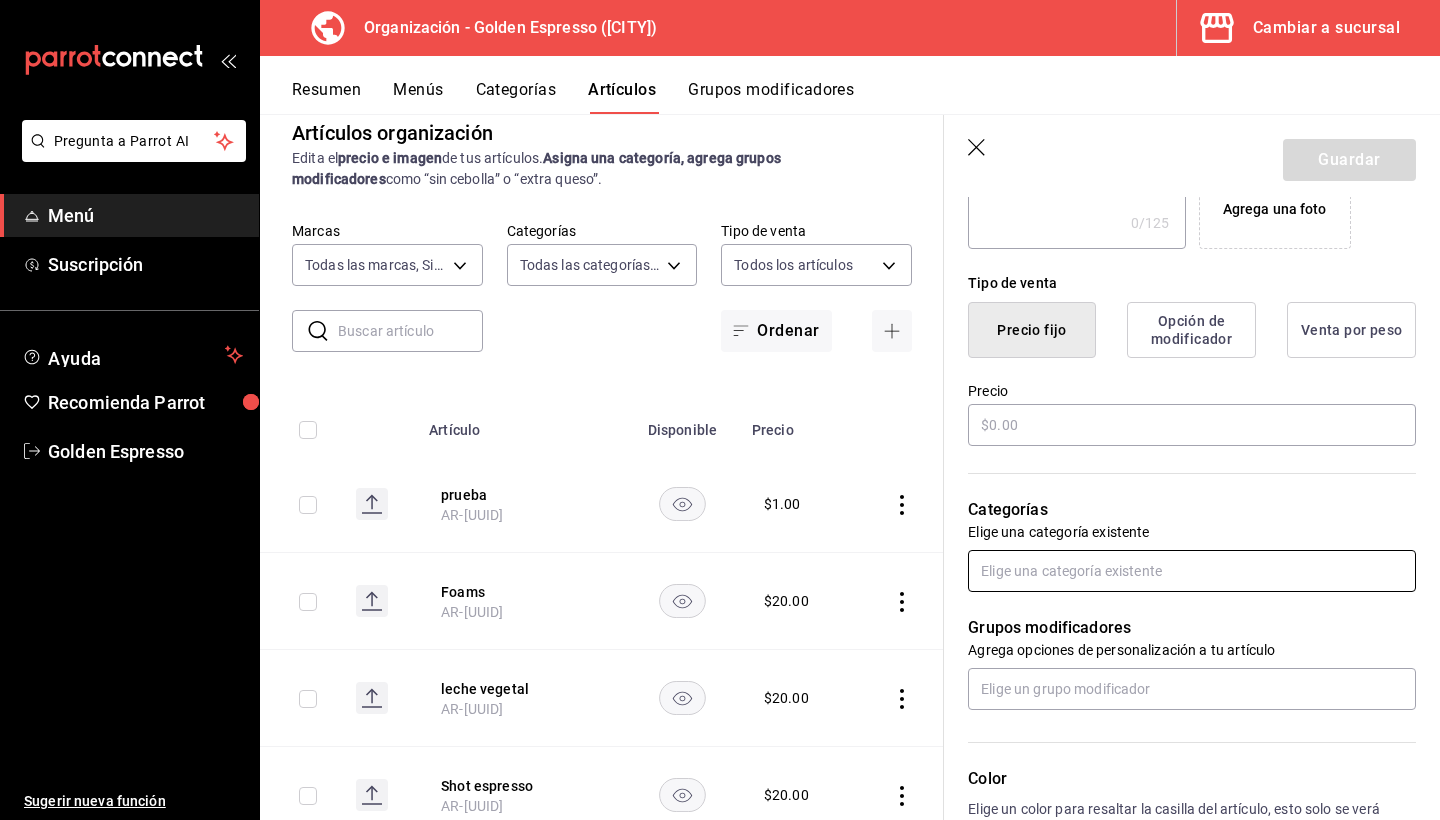 scroll, scrollTop: 422, scrollLeft: 0, axis: vertical 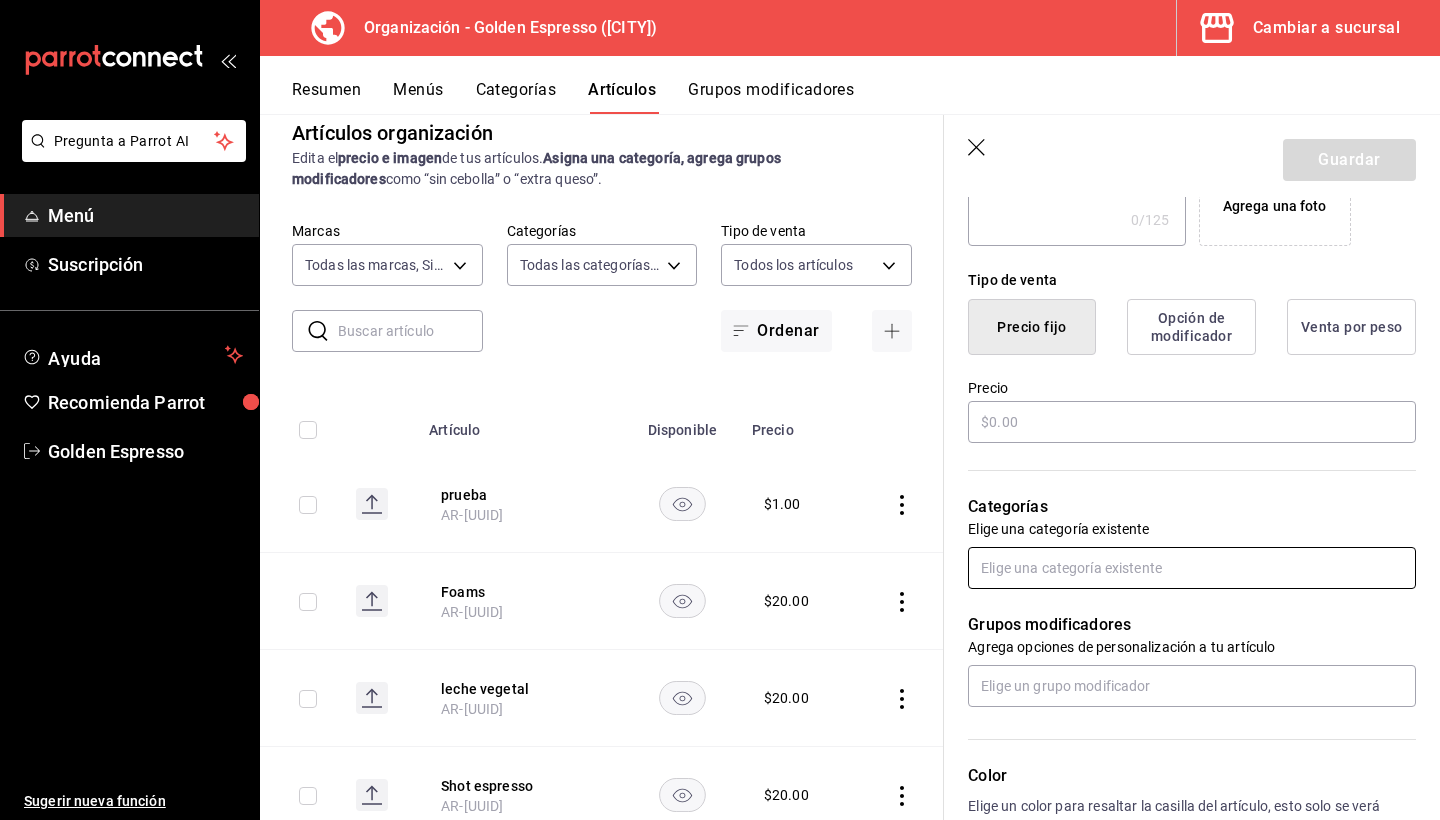 click at bounding box center [1192, 568] 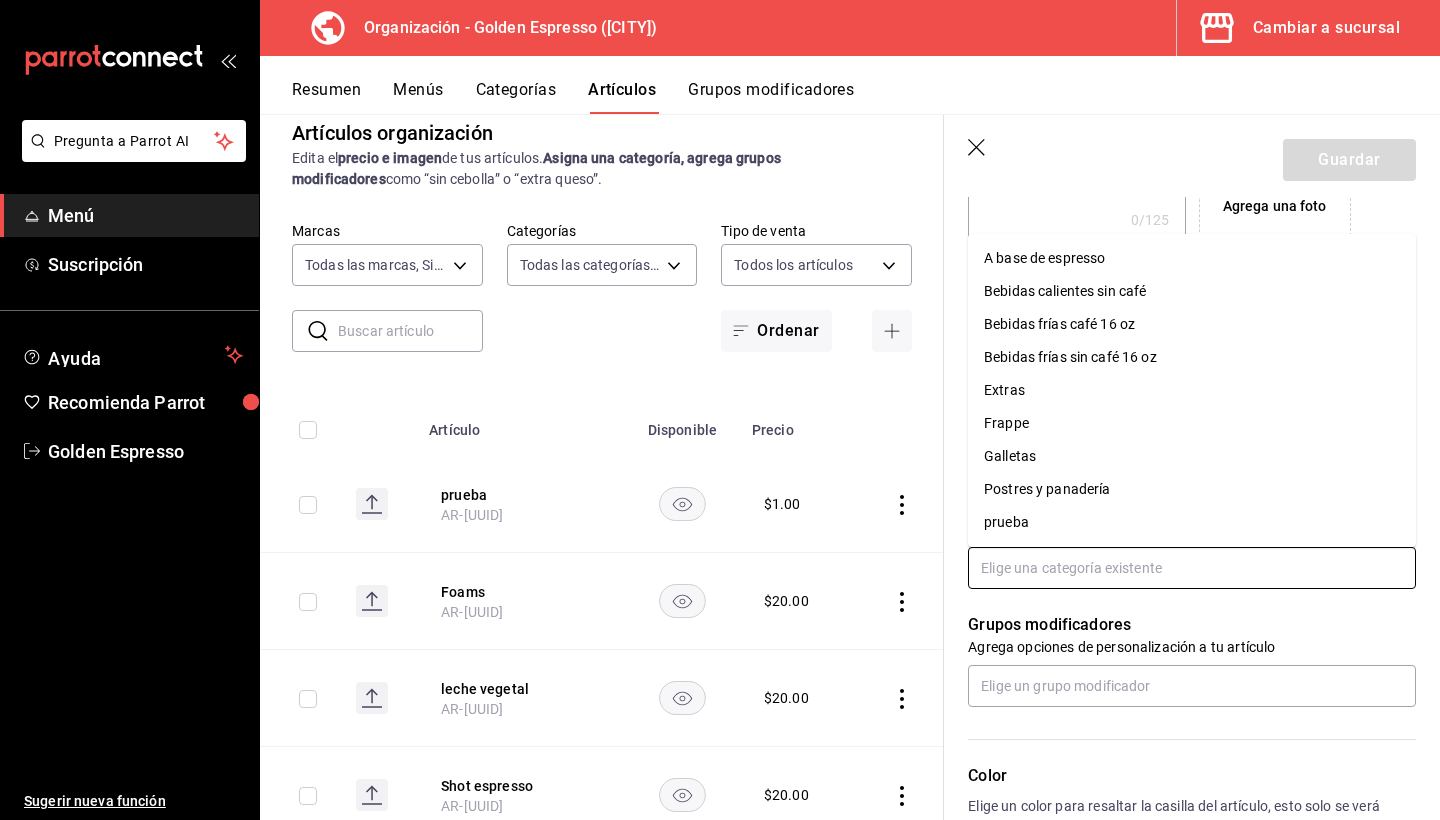 click on "Bebidas calientes sin café" at bounding box center [1192, 291] 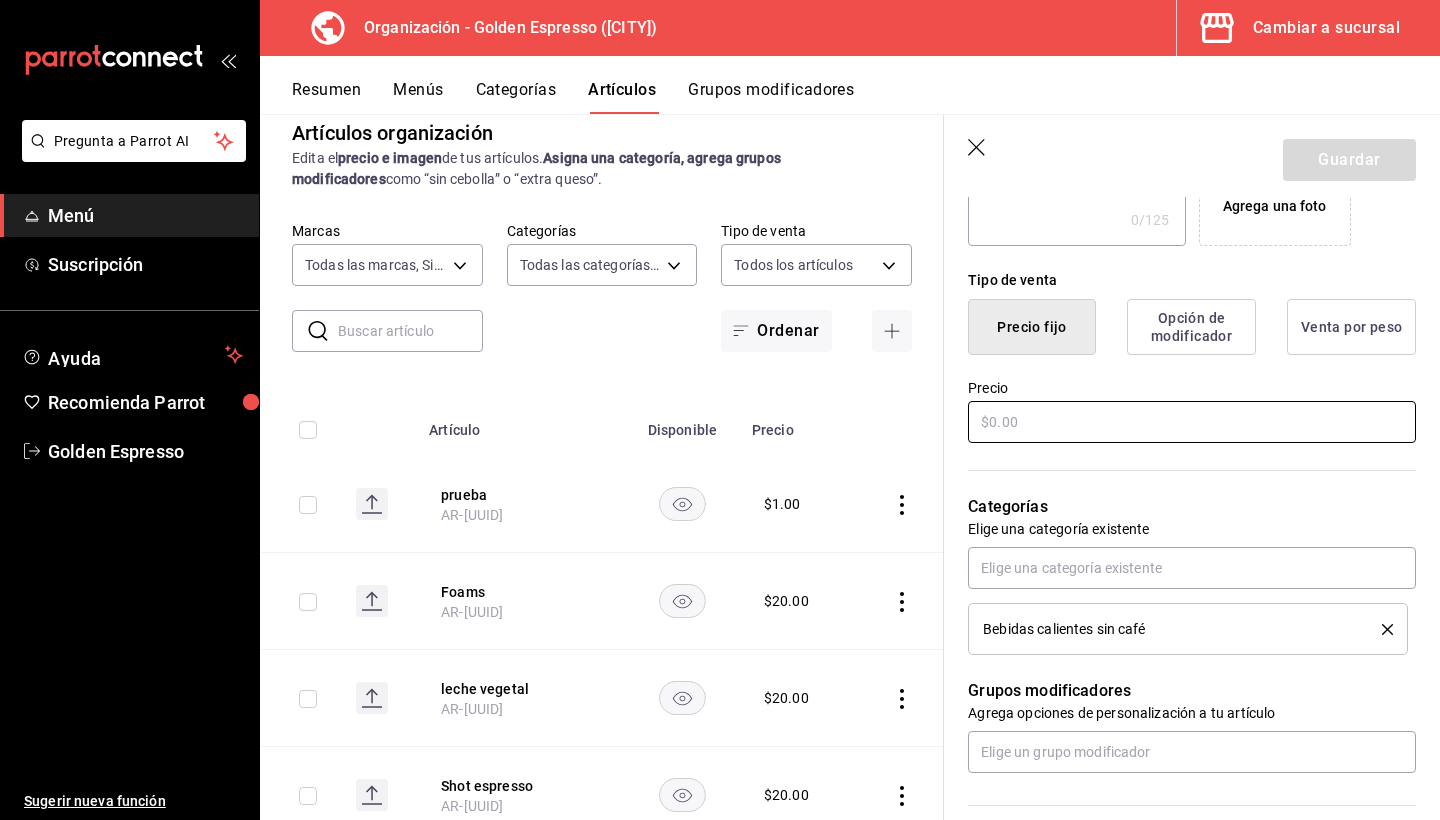 click at bounding box center (1192, 422) 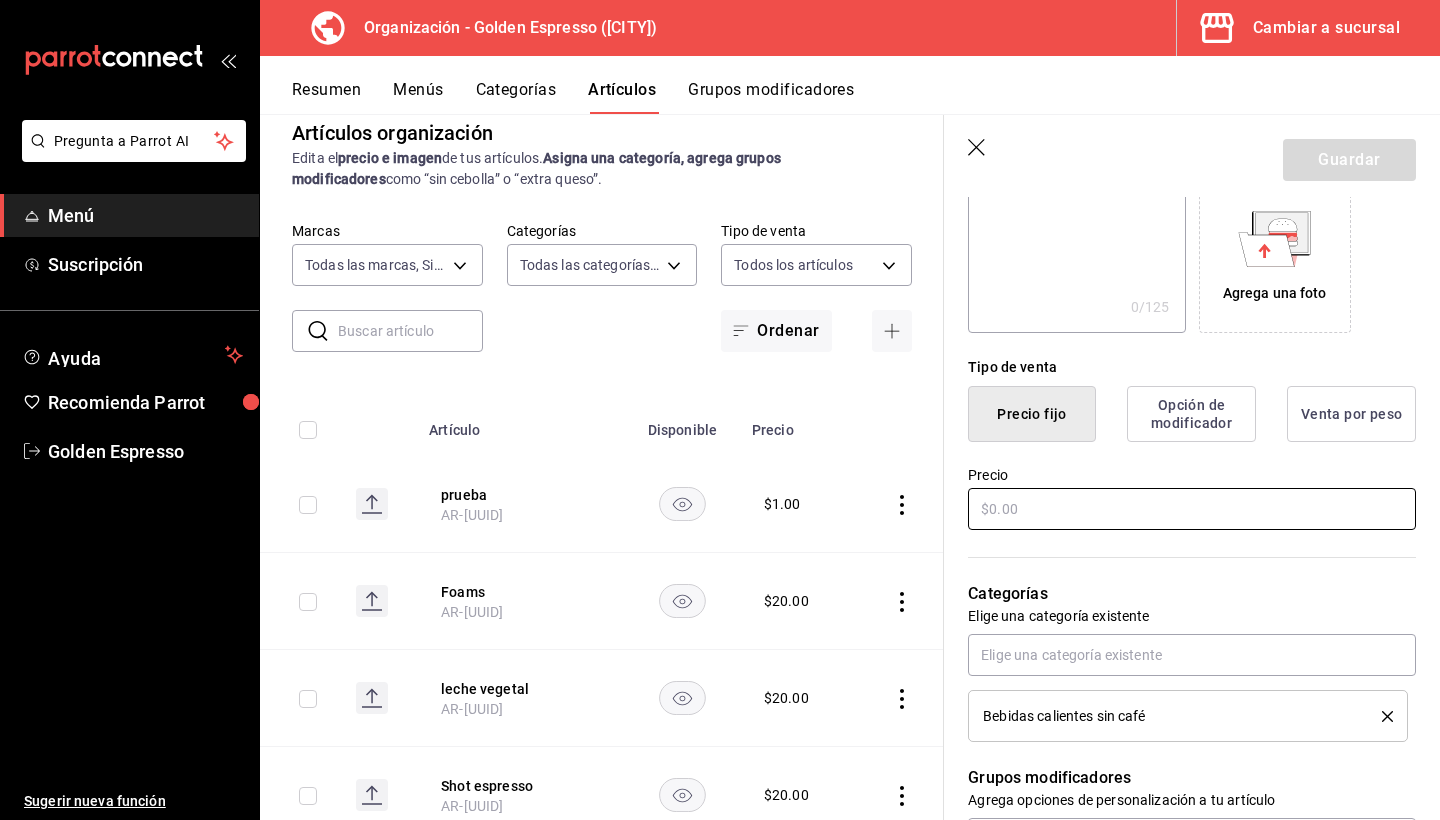 scroll, scrollTop: 385, scrollLeft: 0, axis: vertical 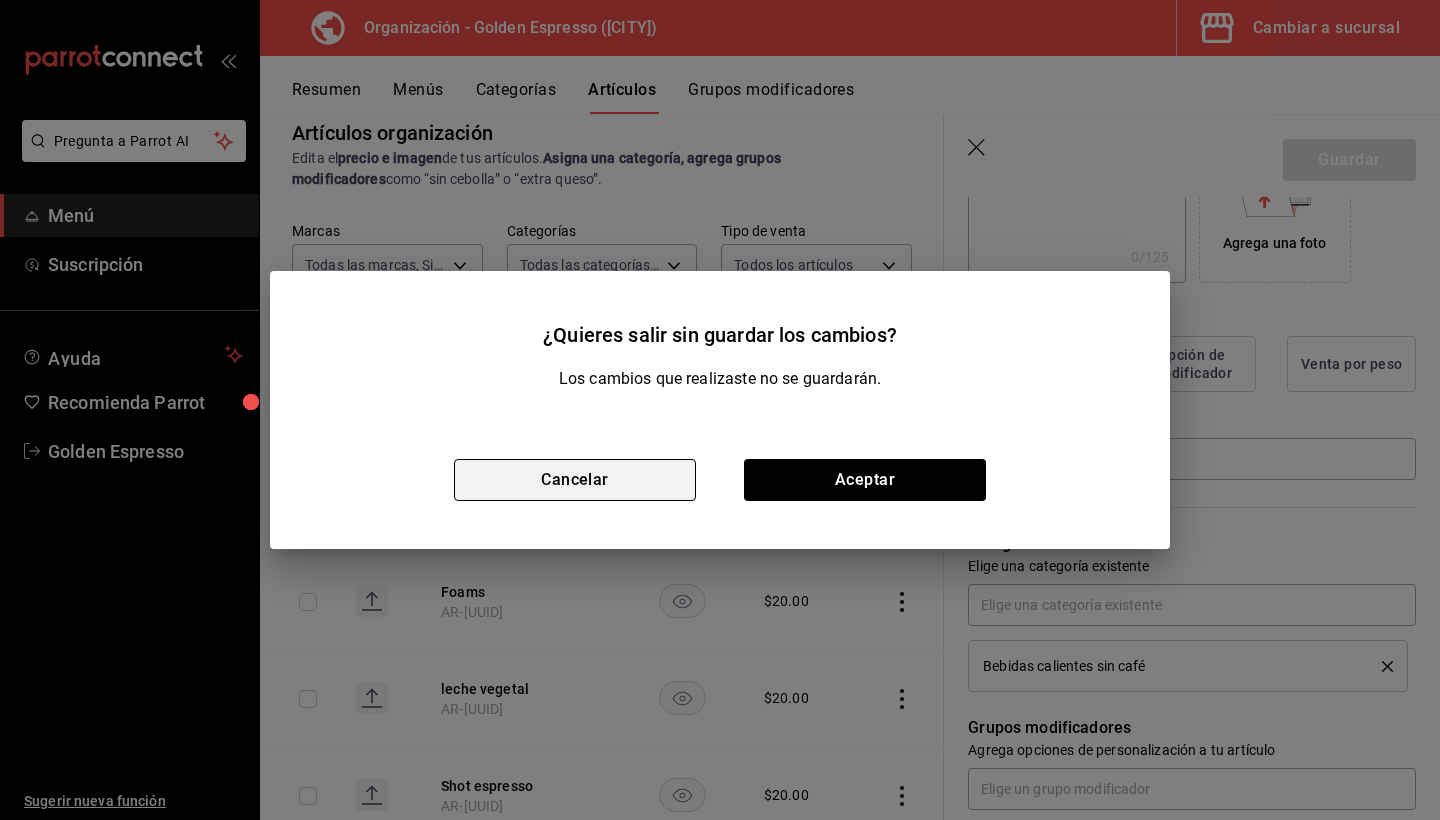 click on "Cancelar" at bounding box center (575, 480) 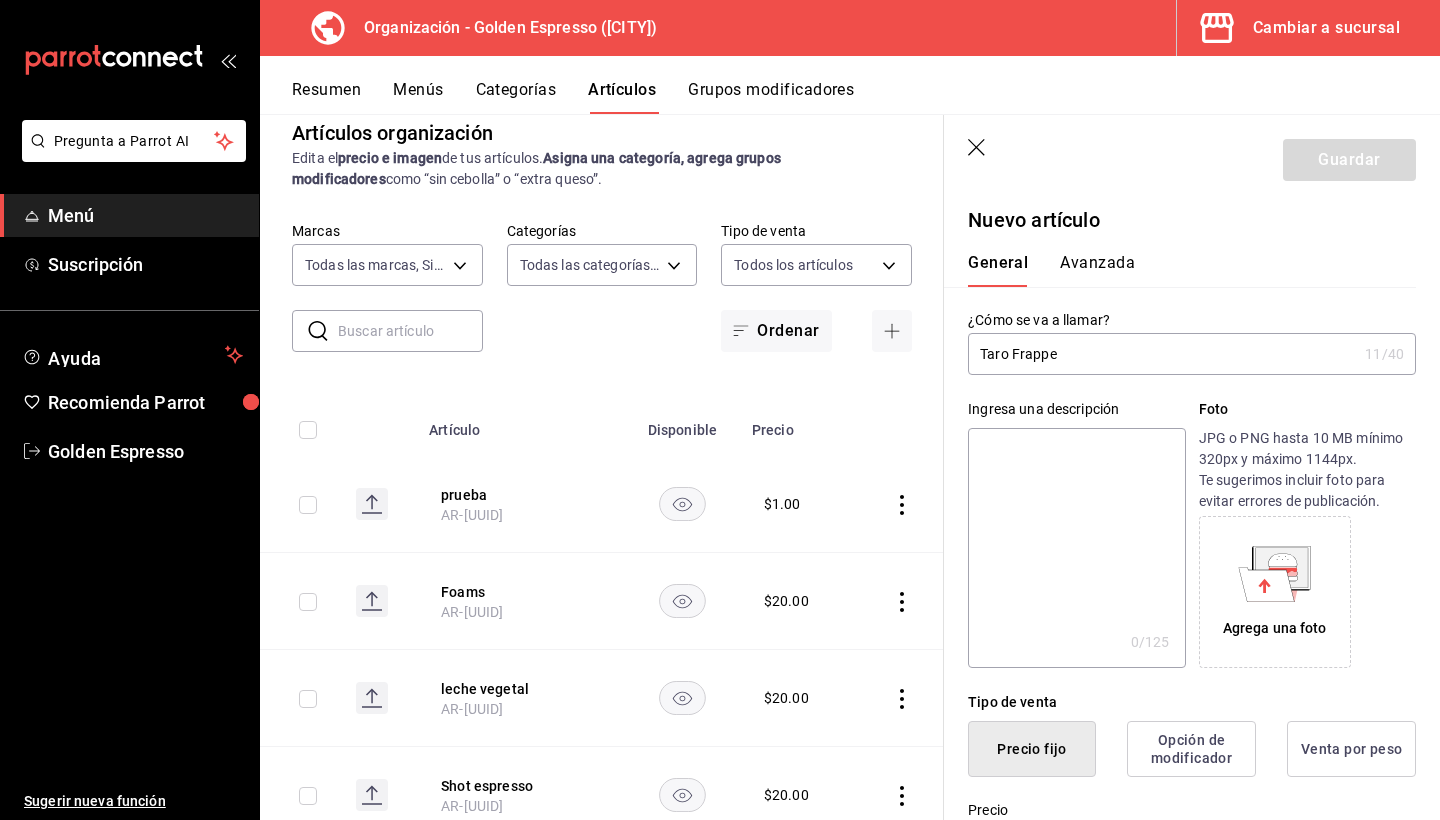 scroll, scrollTop: 0, scrollLeft: 0, axis: both 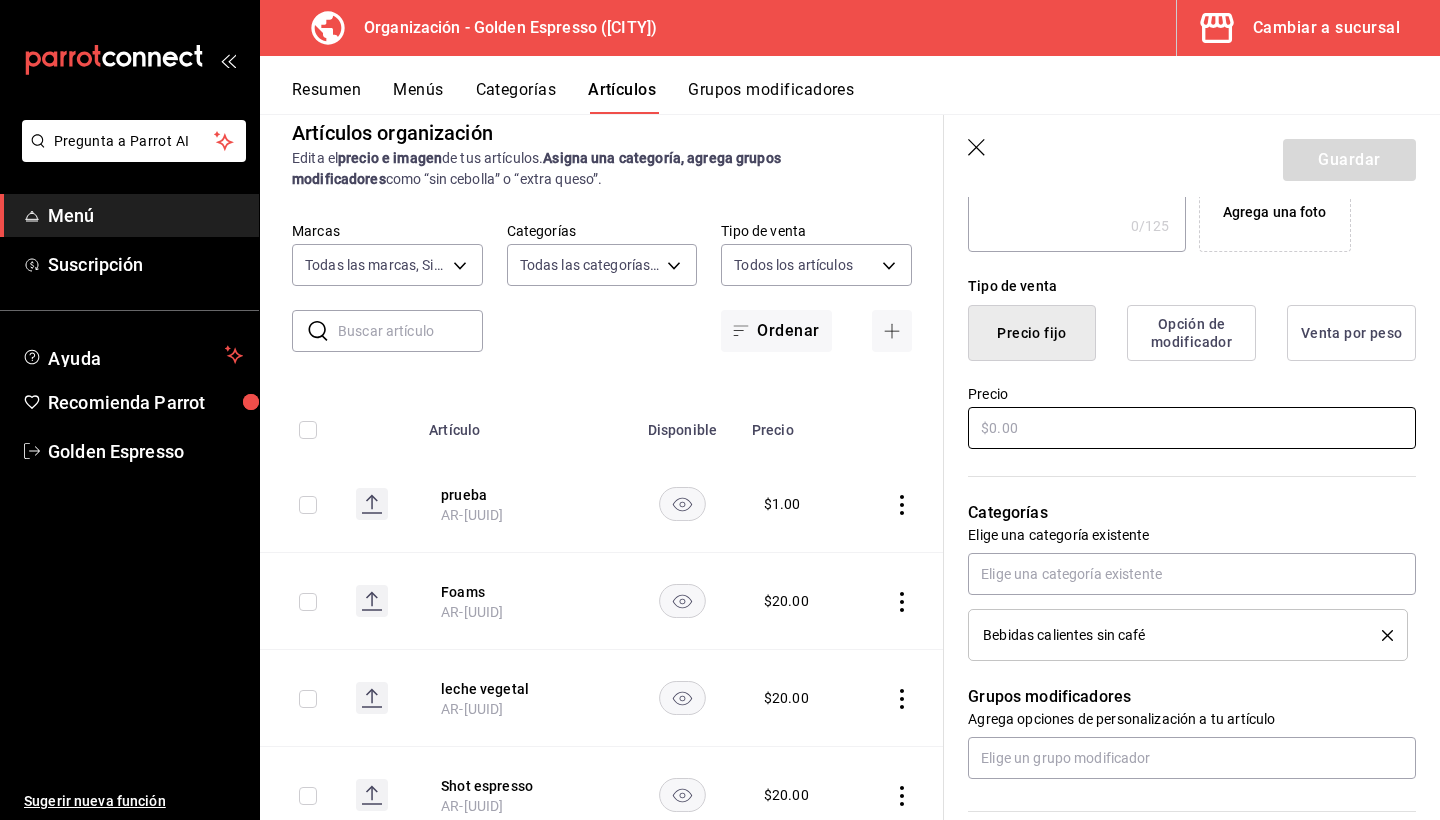 type on "Taro caliente 12 oz" 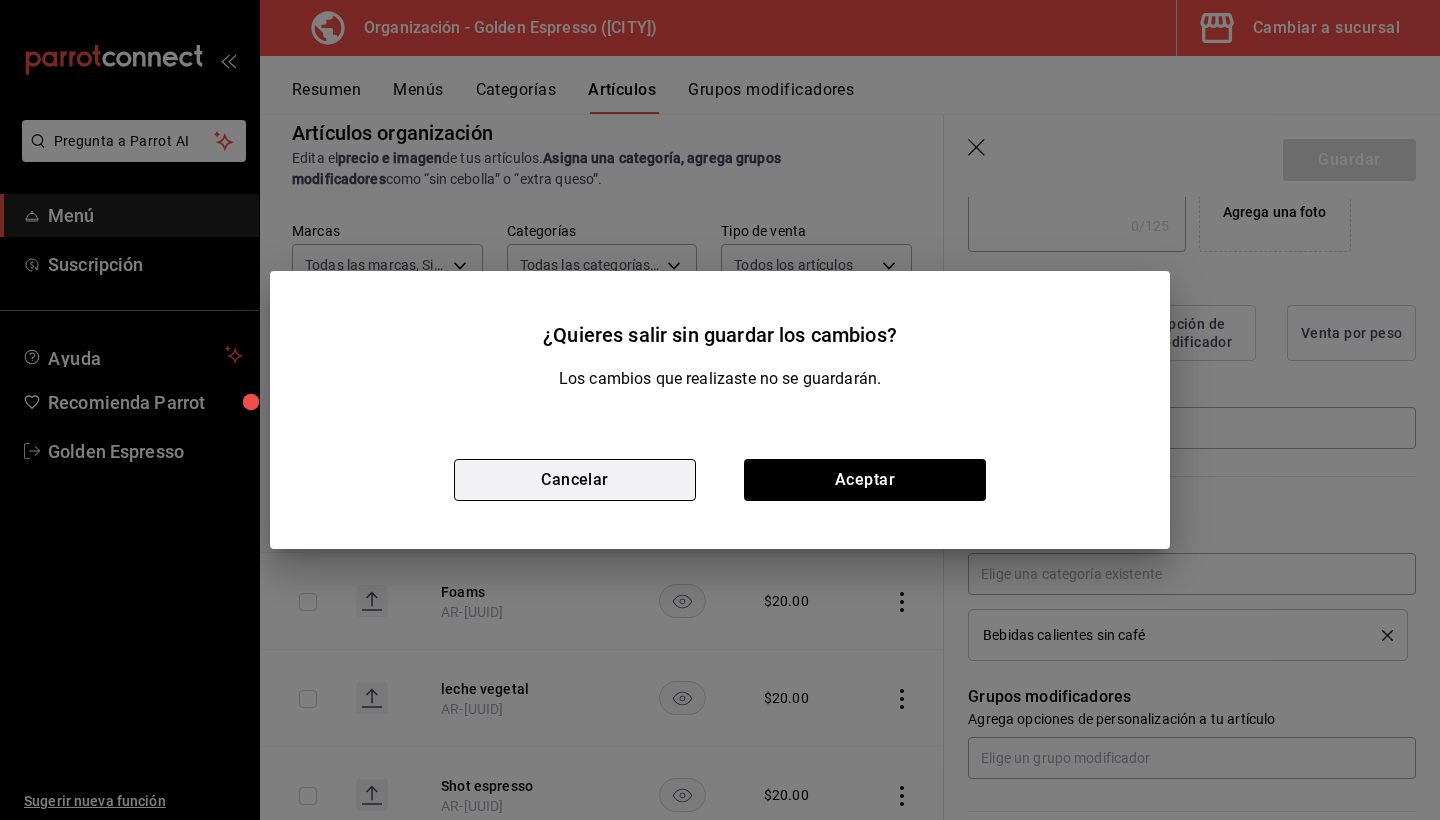click on "Cancelar" at bounding box center [575, 480] 